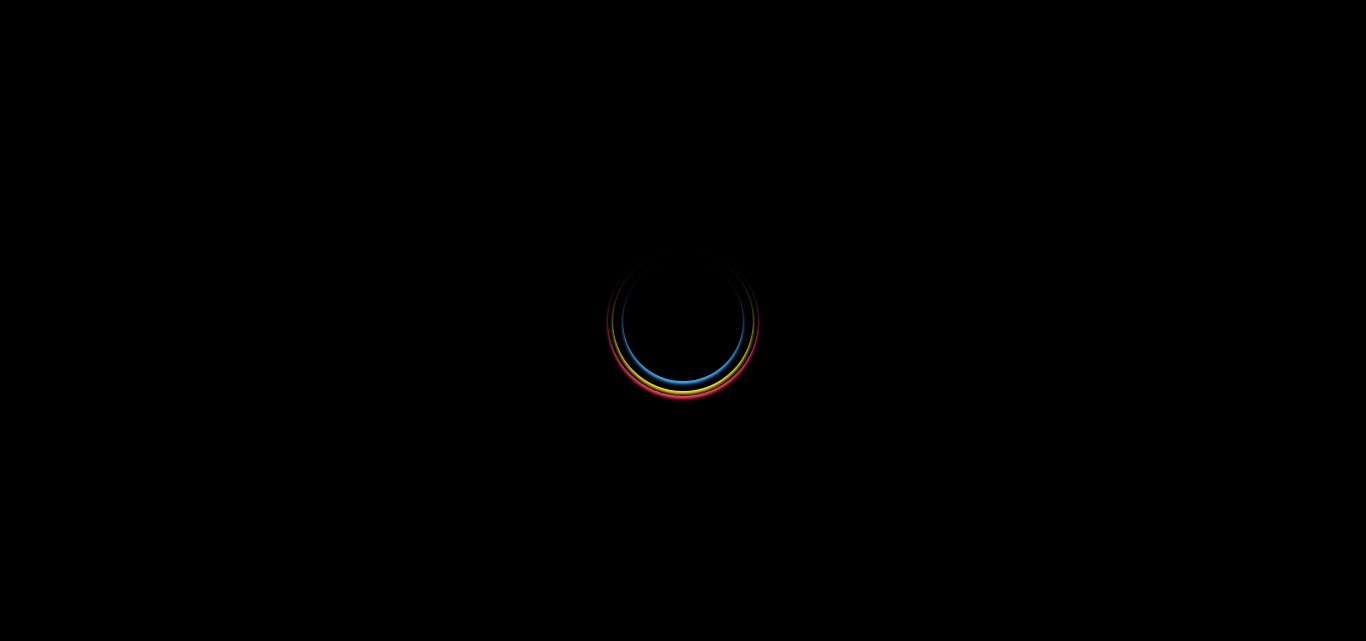 scroll, scrollTop: 0, scrollLeft: 0, axis: both 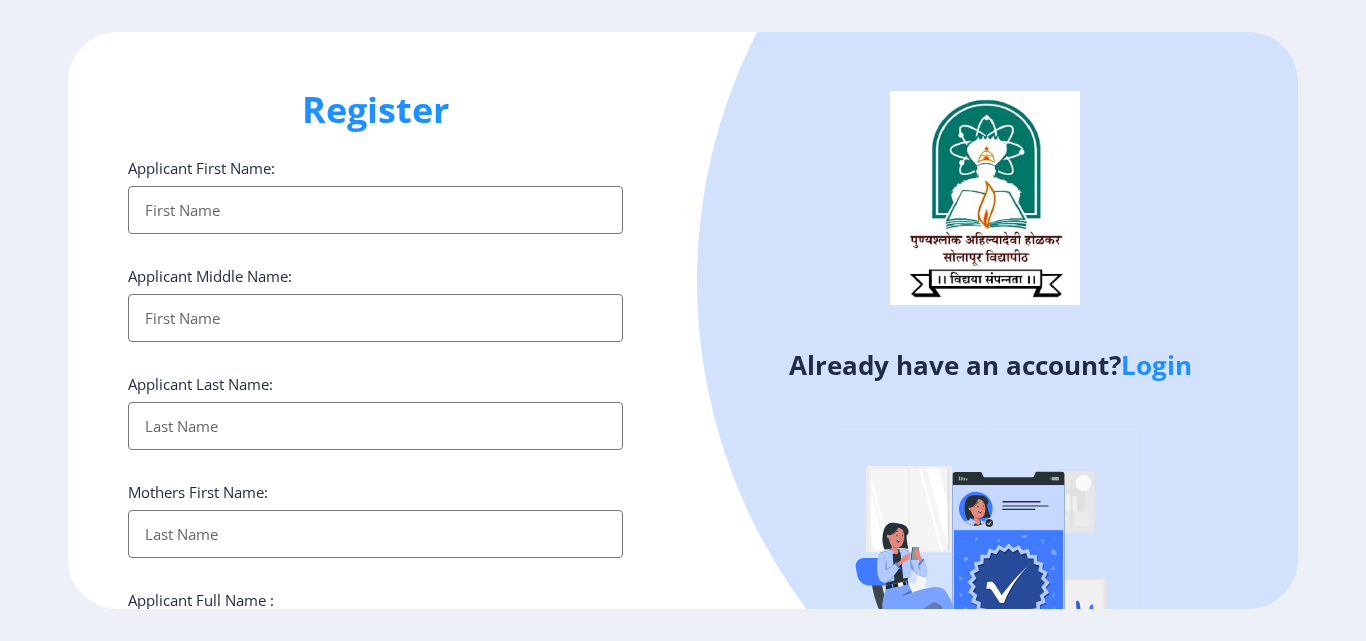 click on "Applicant First Name:" at bounding box center [375, 210] 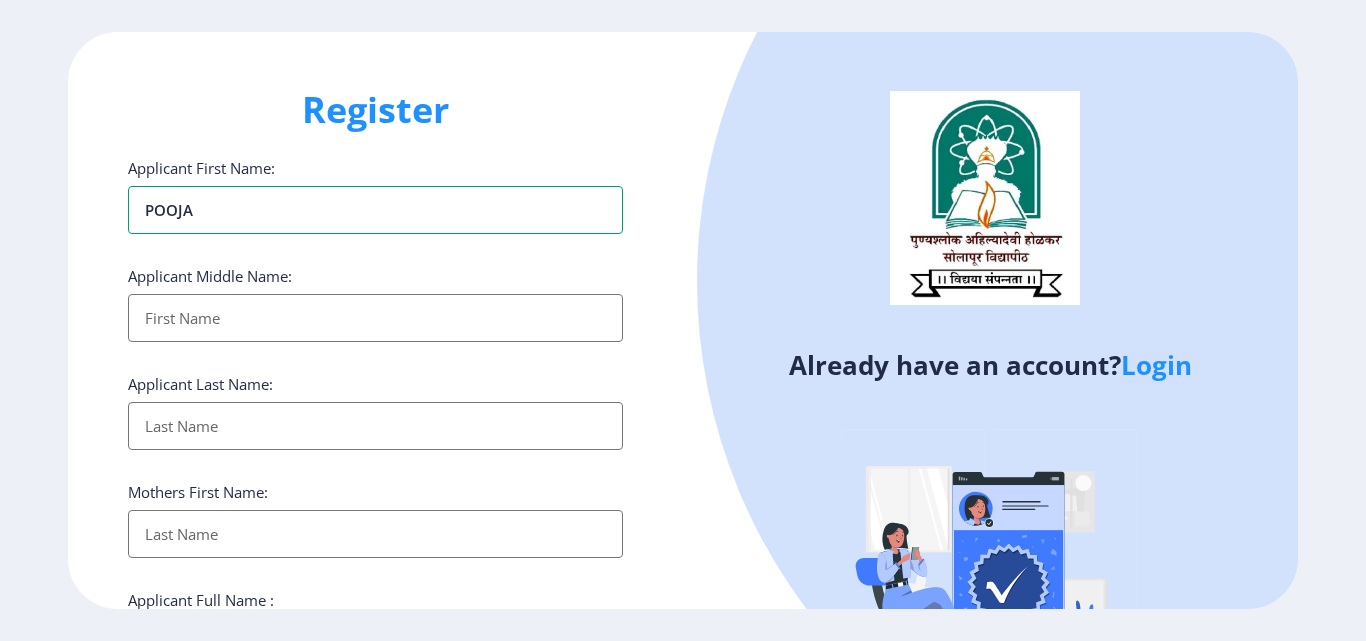 type on "POOJA" 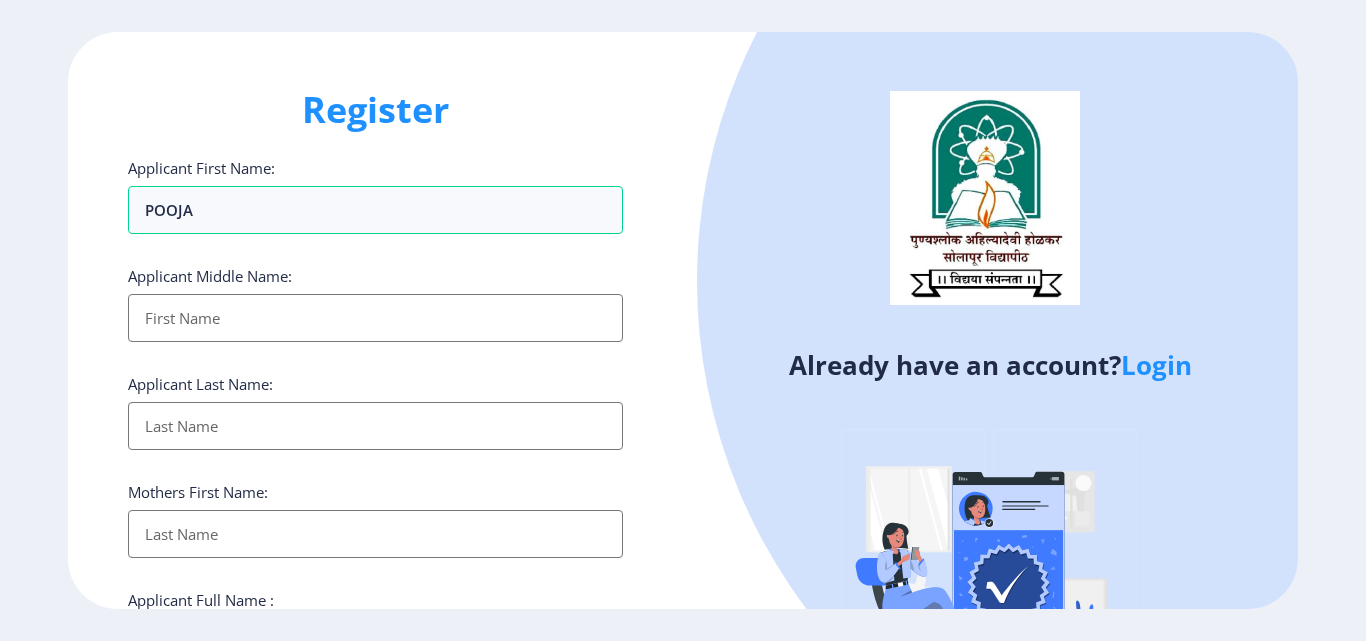 click on "Applicant First Name:" at bounding box center (375, 318) 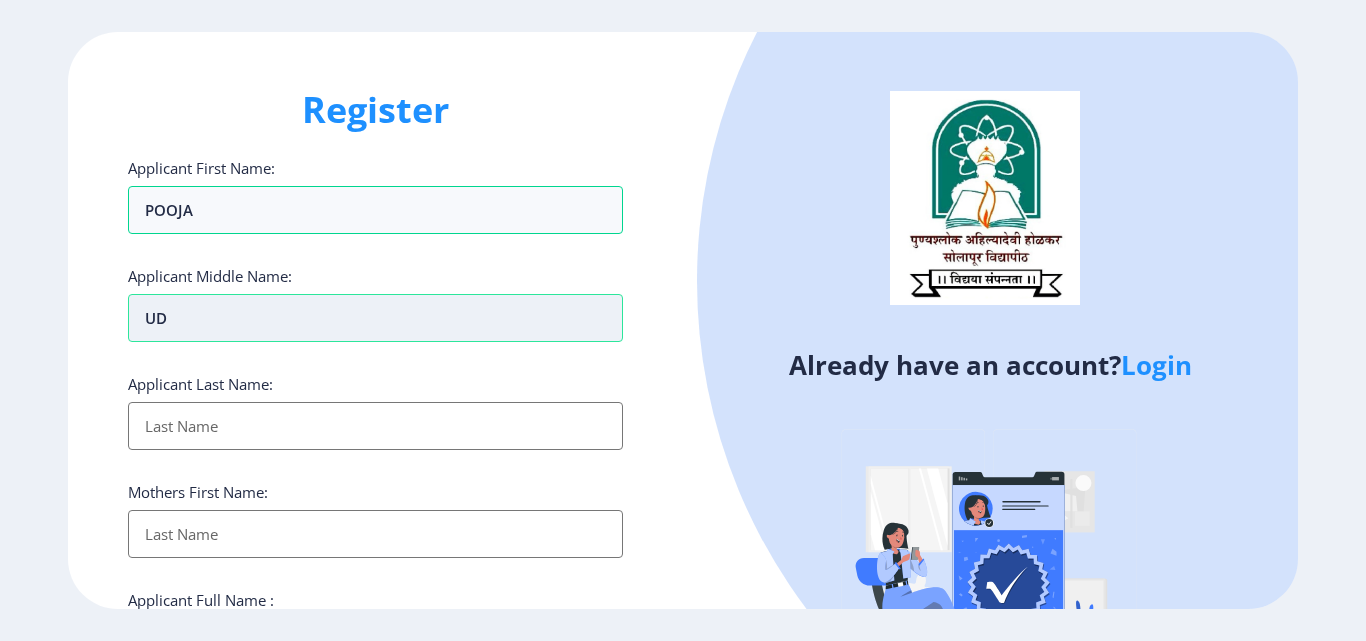 type on "U" 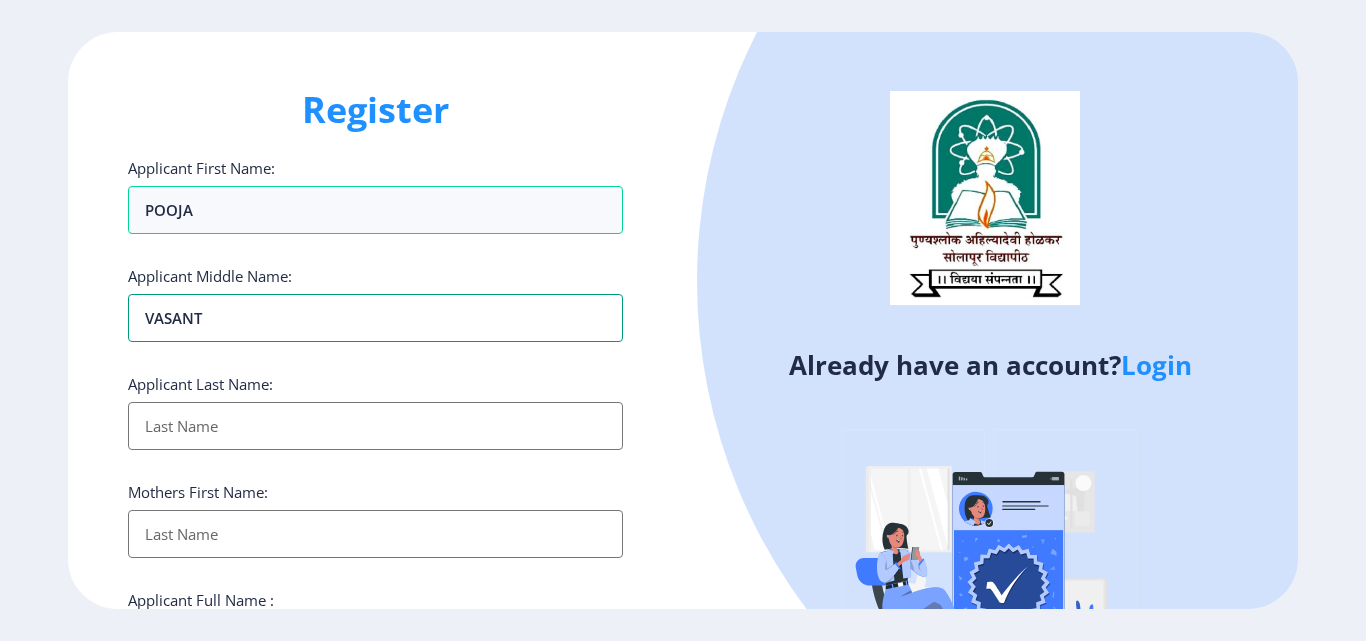 type on "VASANT" 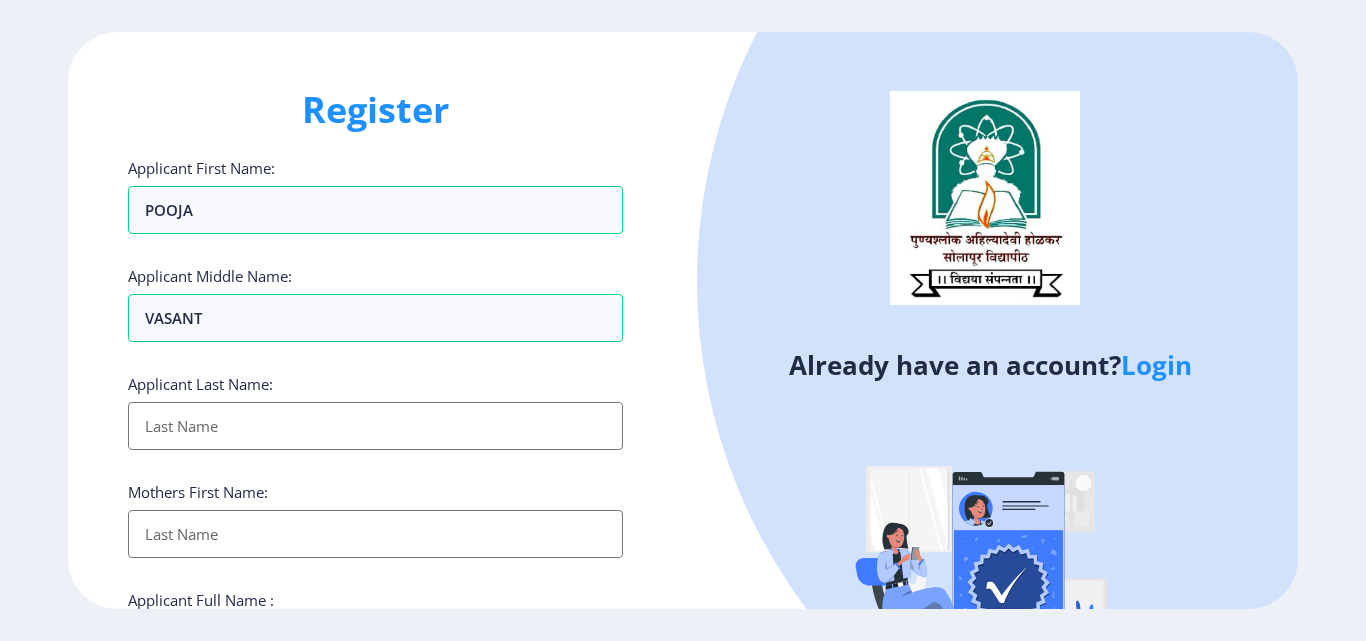 click on "Applicant First Name:" at bounding box center [375, 426] 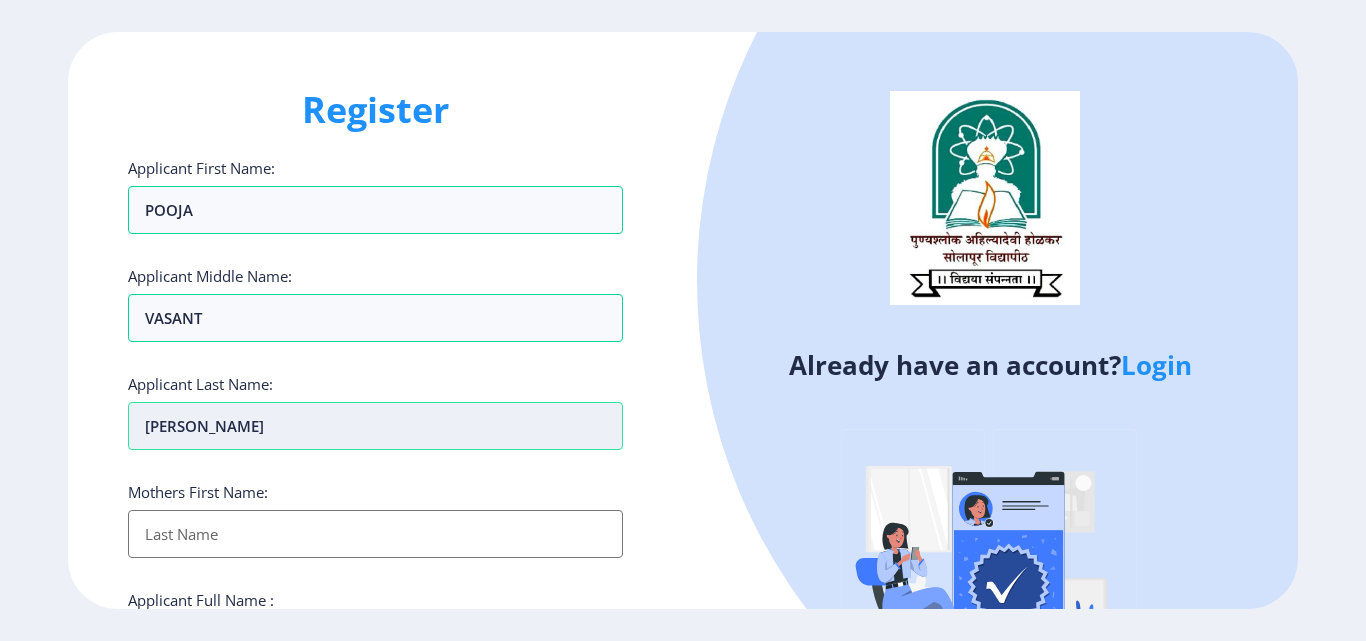 click on "[PERSON_NAME]" at bounding box center [375, 426] 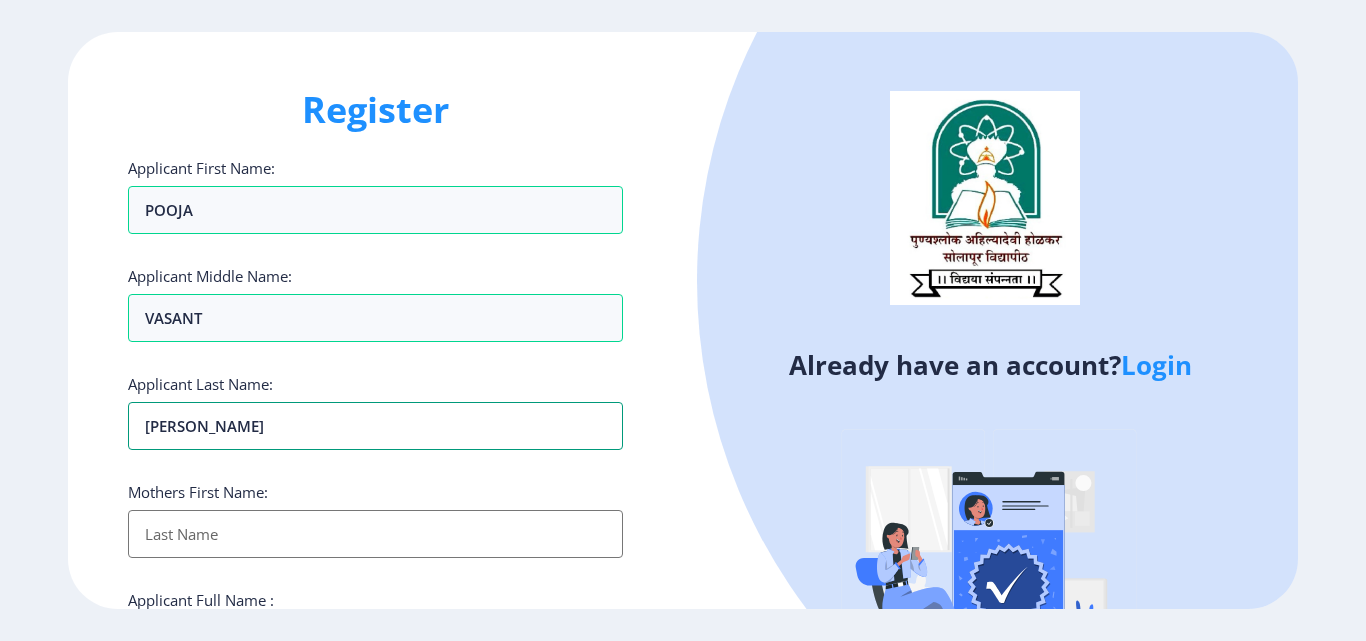type on "[PERSON_NAME]" 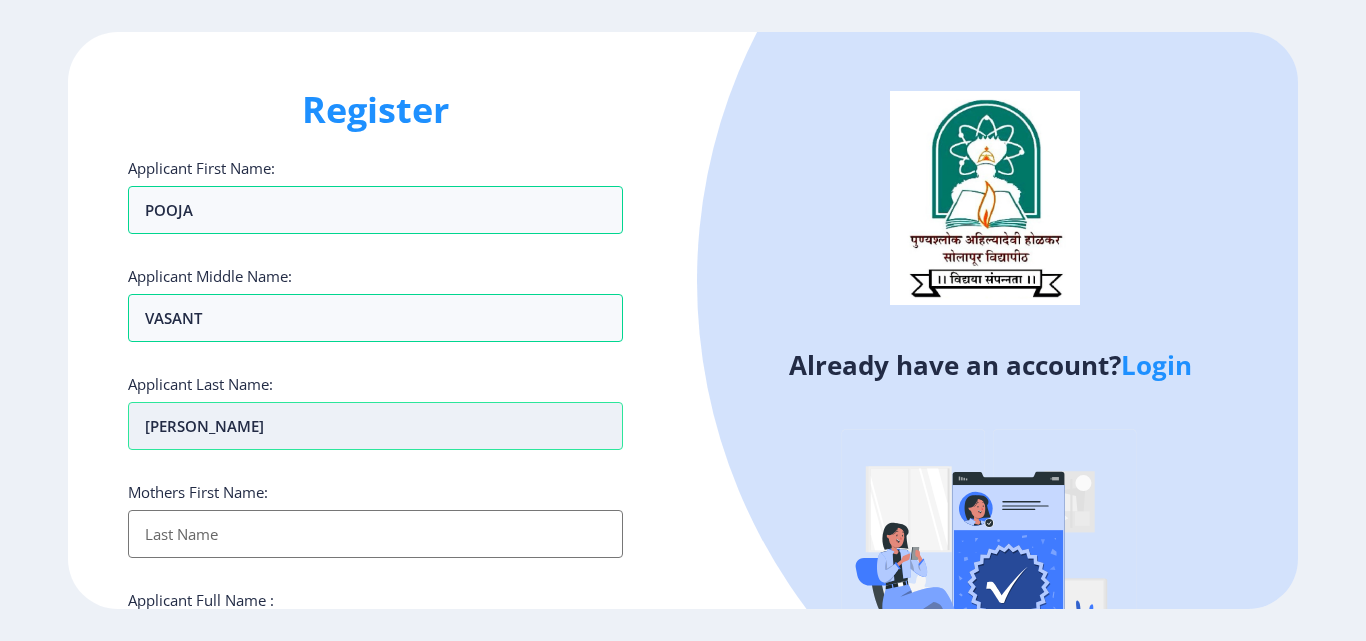 scroll, scrollTop: 200, scrollLeft: 0, axis: vertical 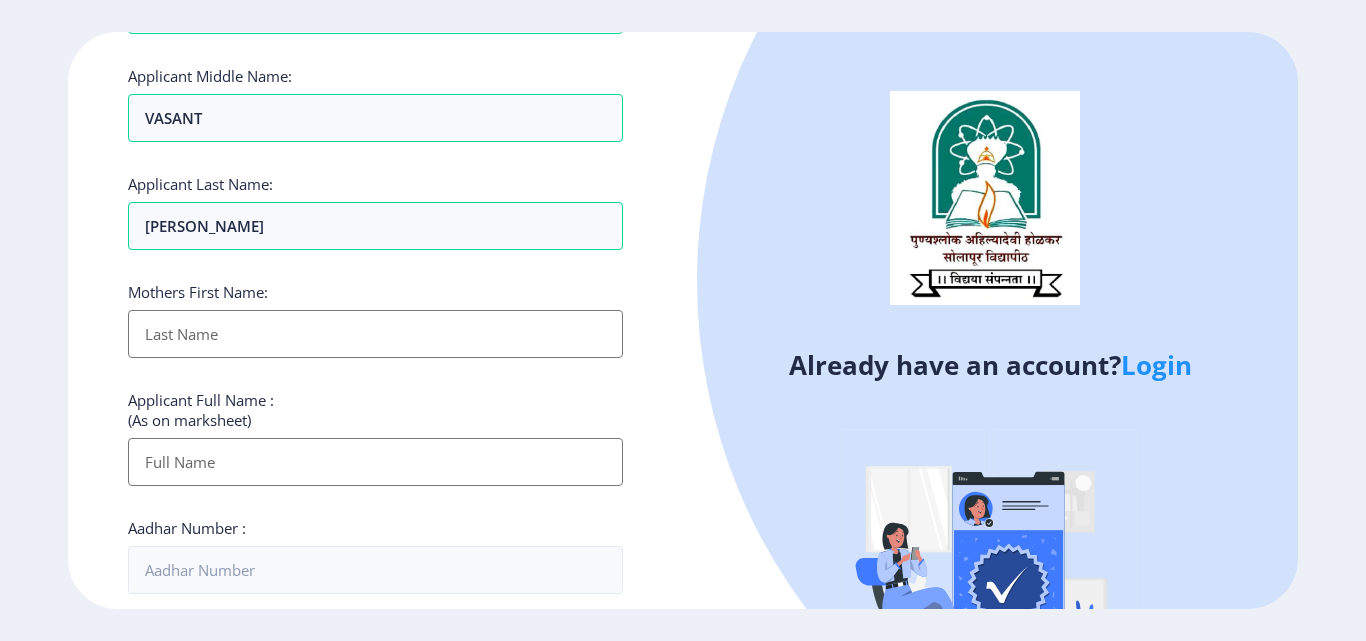 click on "Applicant First Name:" at bounding box center (375, 334) 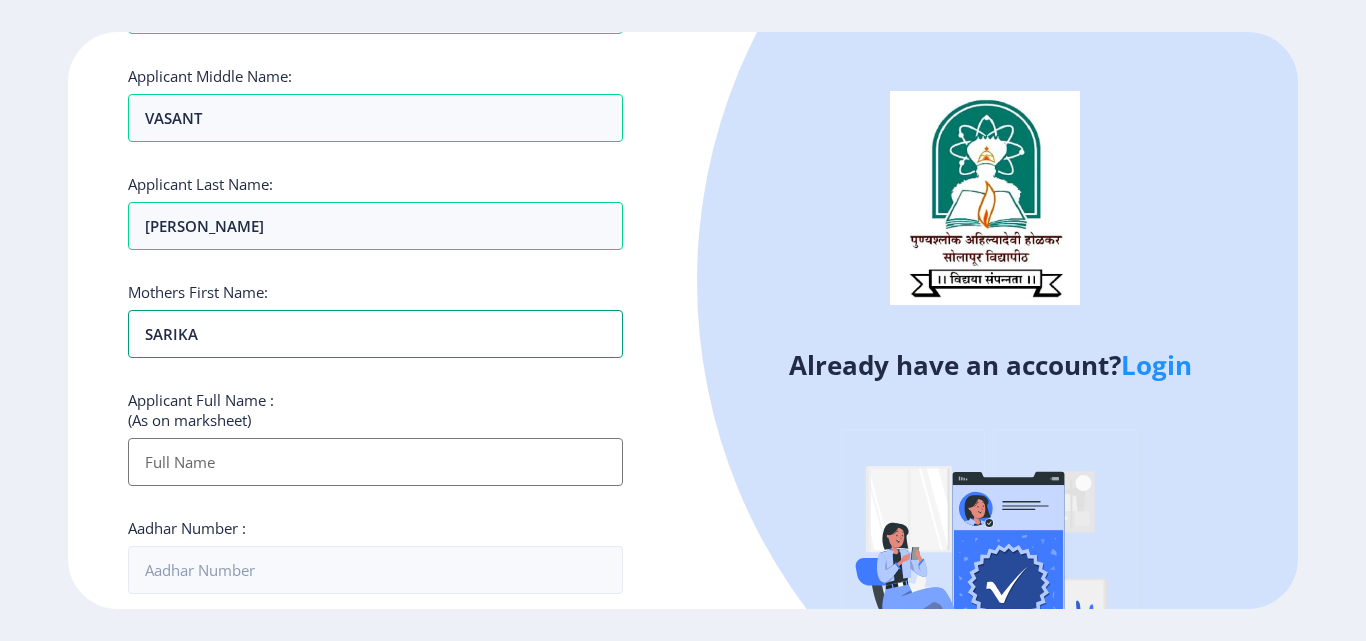 type on "SARIKA" 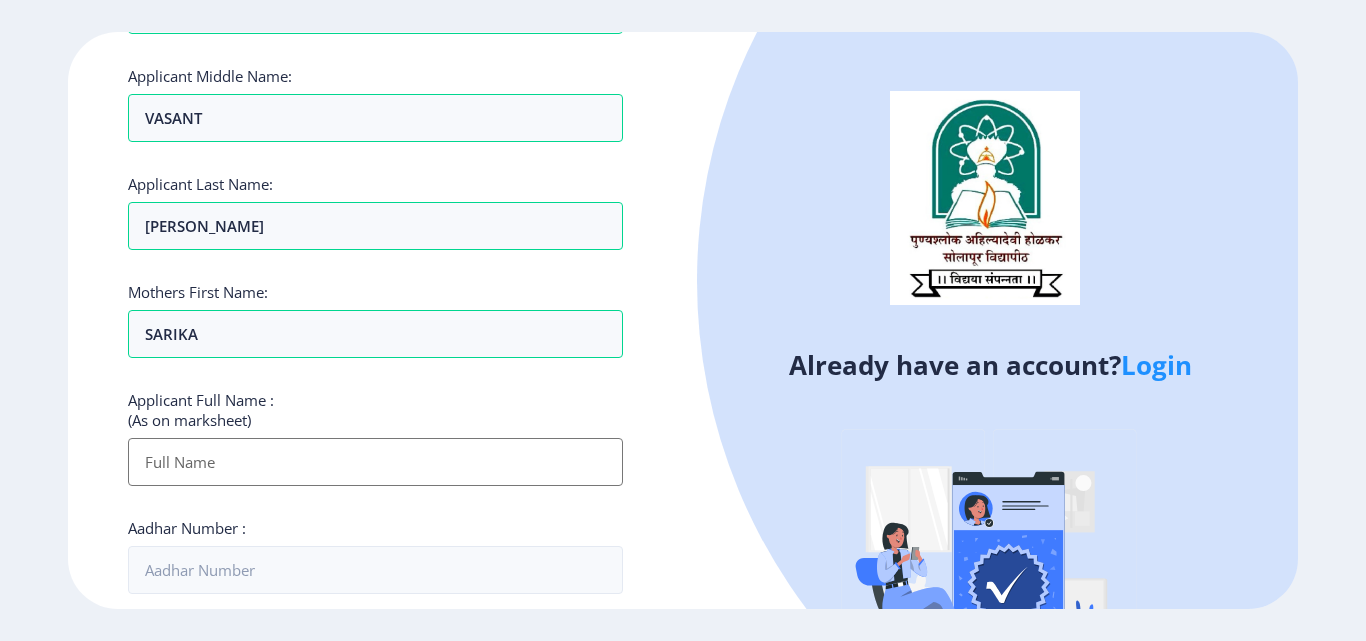 drag, startPoint x: 315, startPoint y: 467, endPoint x: 400, endPoint y: 467, distance: 85 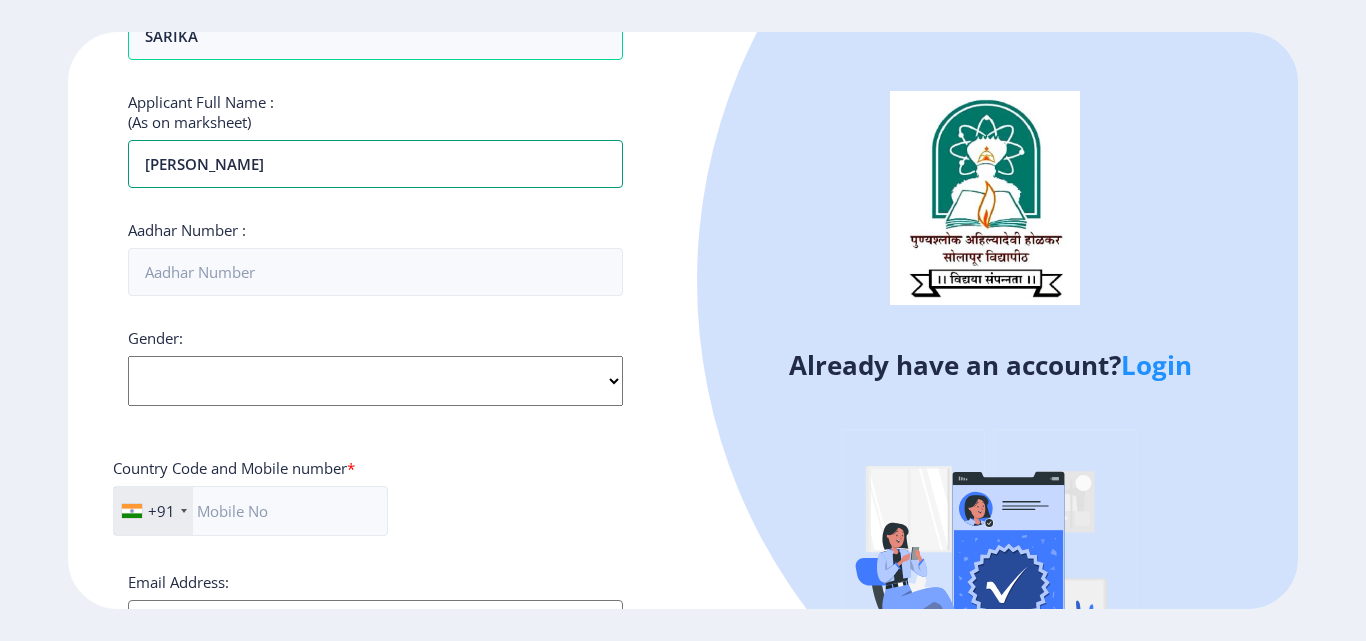 scroll, scrollTop: 500, scrollLeft: 0, axis: vertical 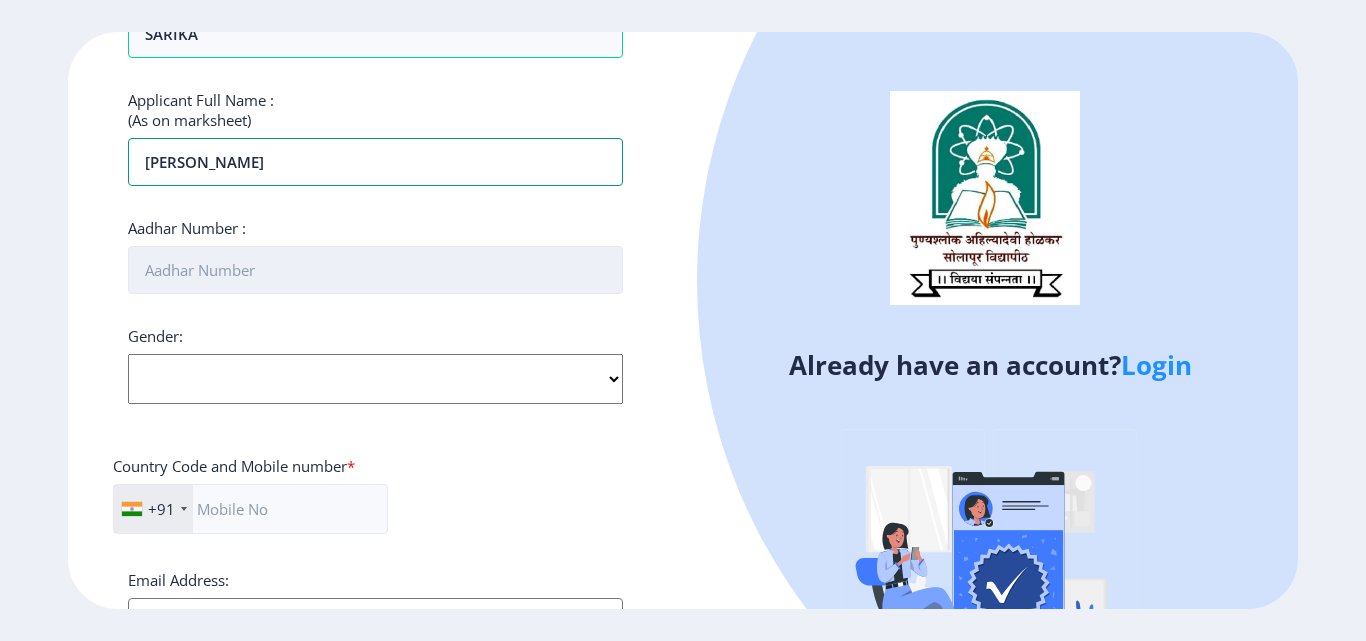 type on "[PERSON_NAME]" 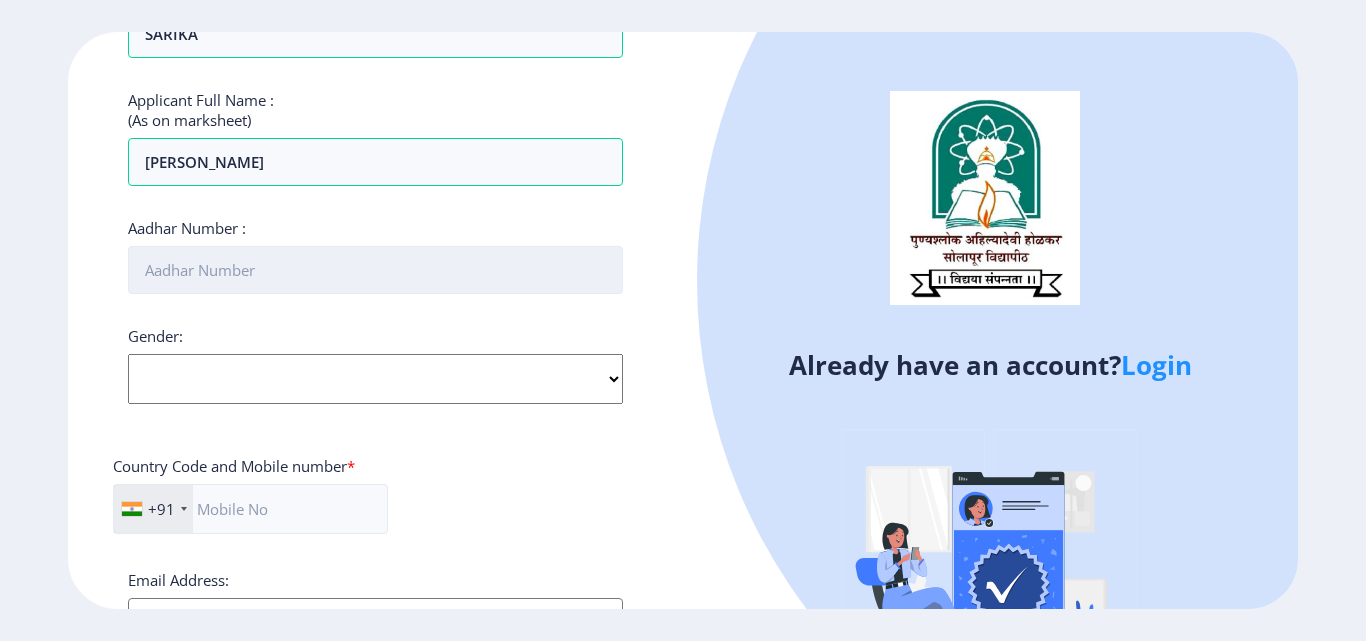 click on "Aadhar Number :" at bounding box center (375, 270) 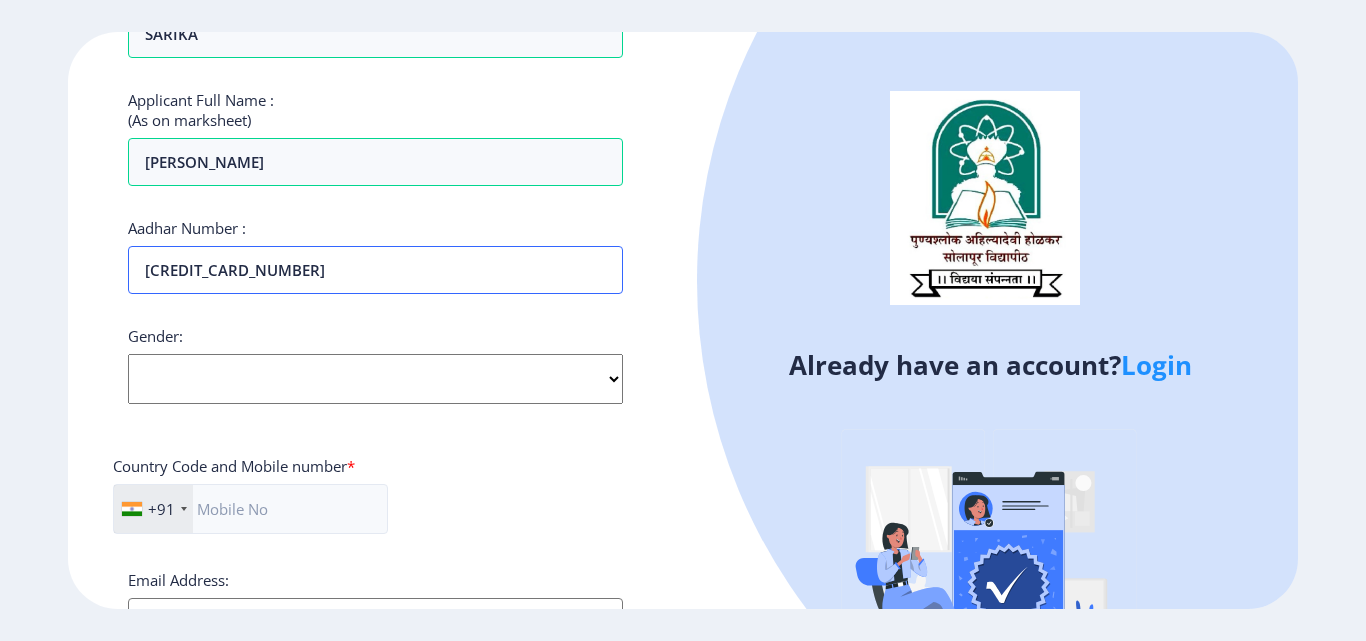 type on "[CREDIT_CARD_NUMBER]" 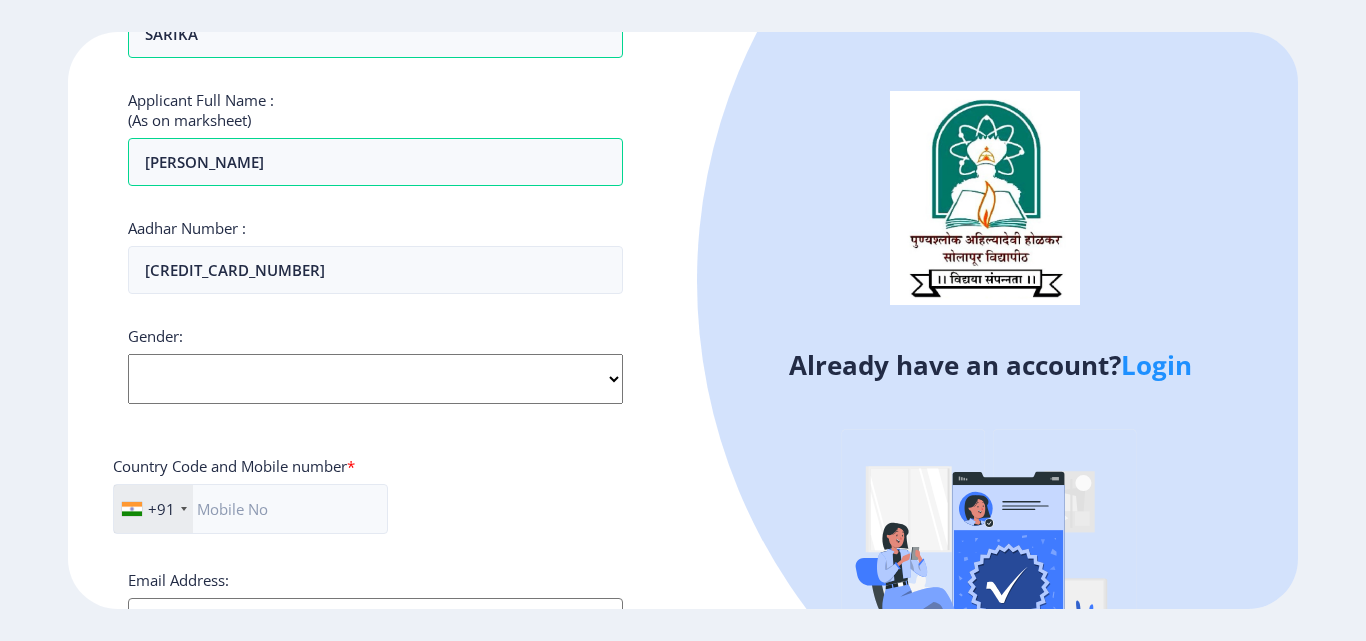 click on "Select Gender [DEMOGRAPHIC_DATA] [DEMOGRAPHIC_DATA] Other" 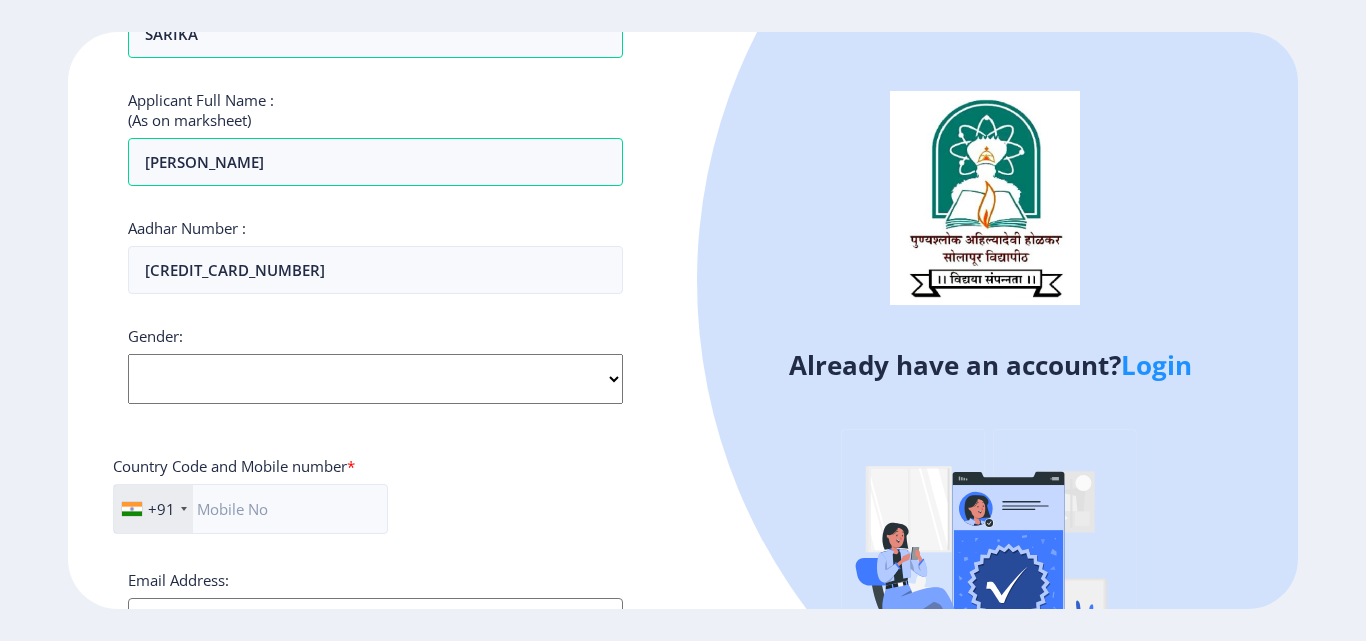select on "[DEMOGRAPHIC_DATA]" 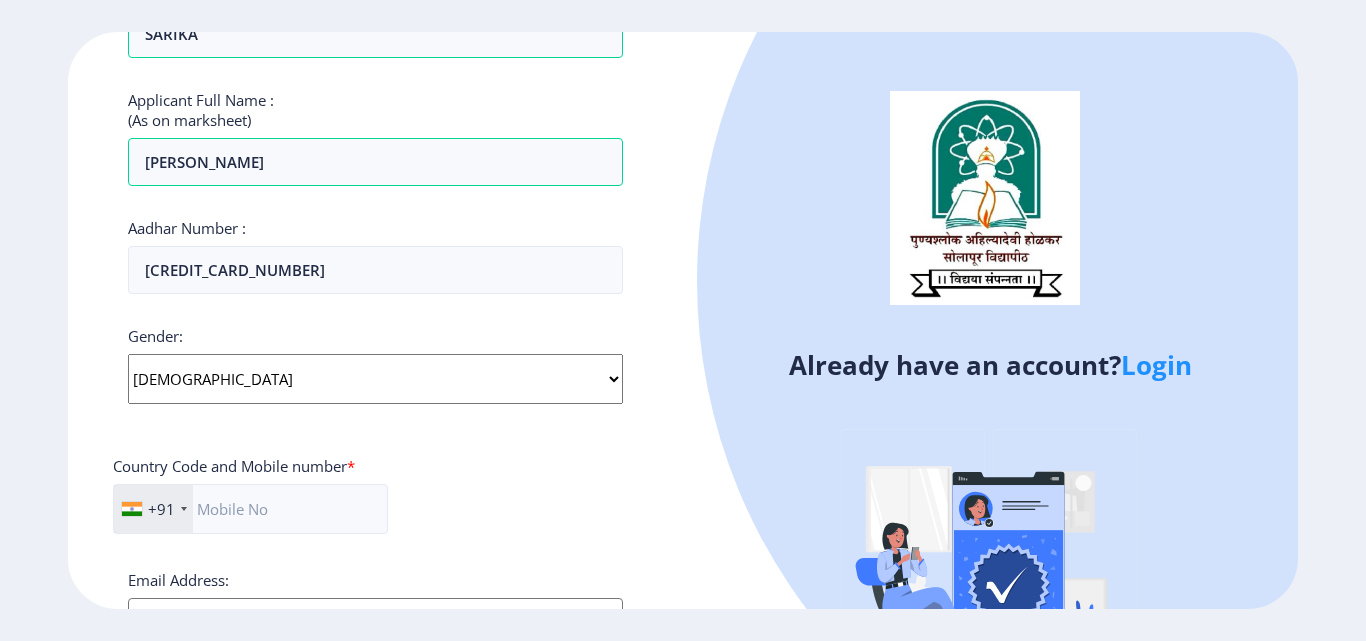 click on "Select Gender [DEMOGRAPHIC_DATA] [DEMOGRAPHIC_DATA] Other" 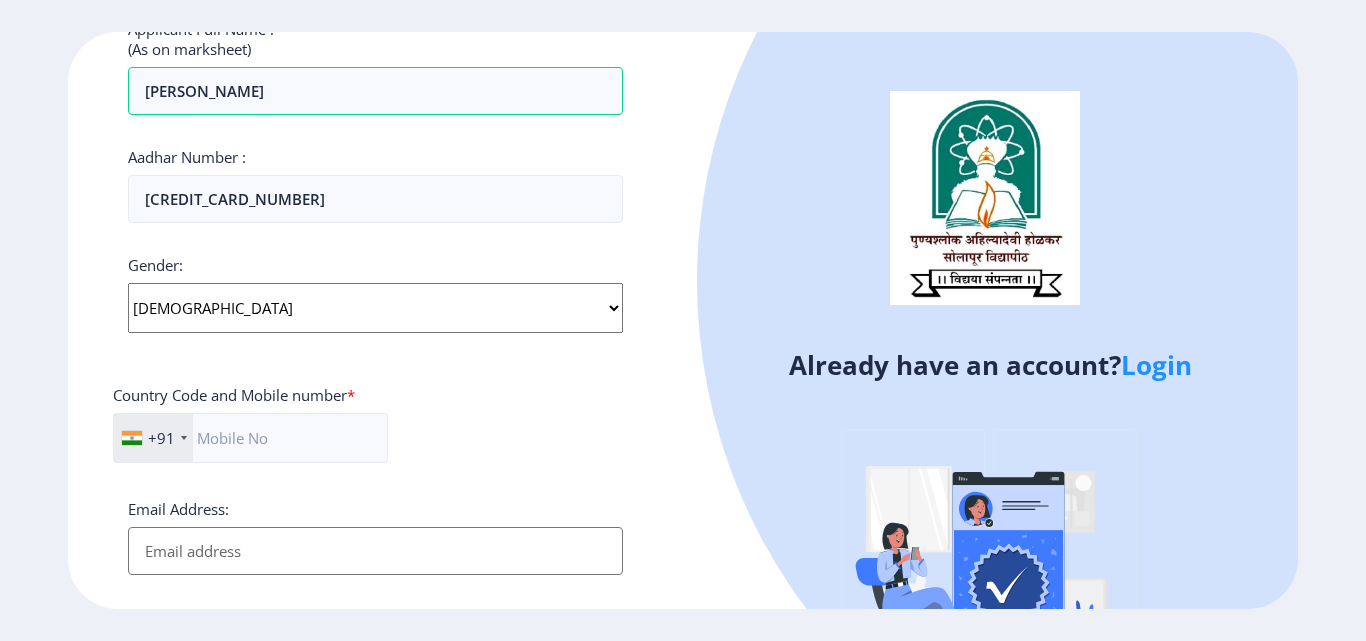 scroll, scrollTop: 700, scrollLeft: 0, axis: vertical 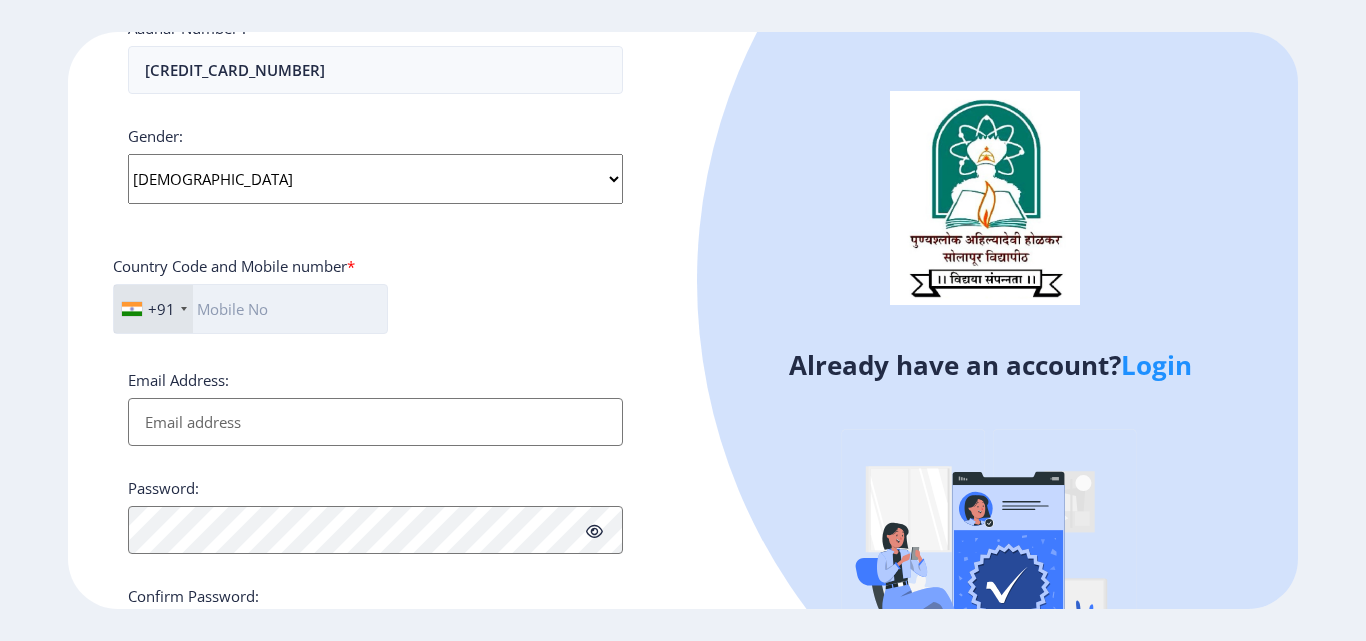 click 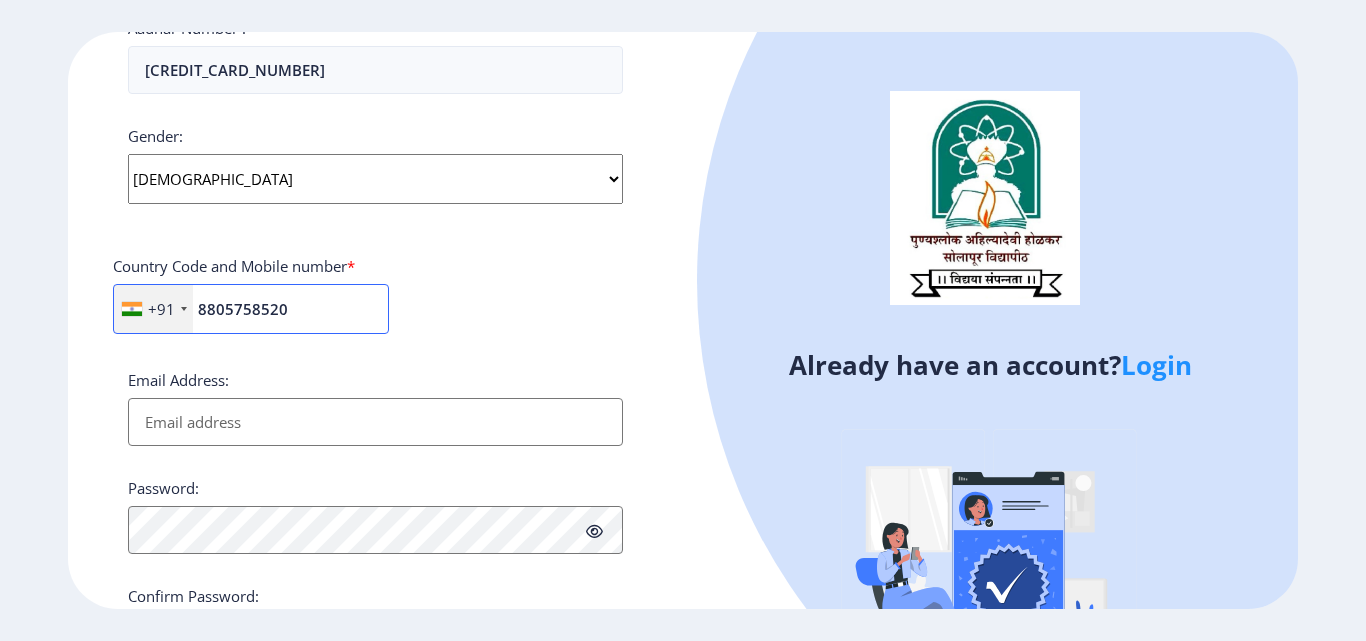 type on "8805758520" 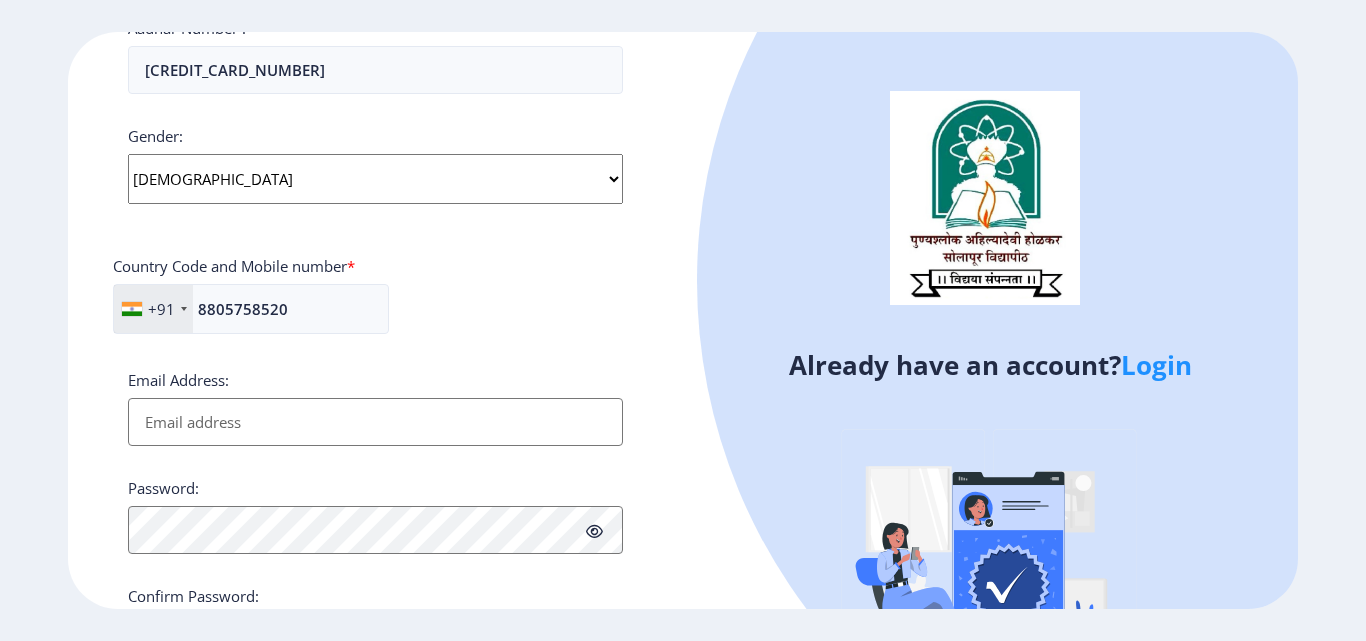 click on "Email Address:" at bounding box center (375, 422) 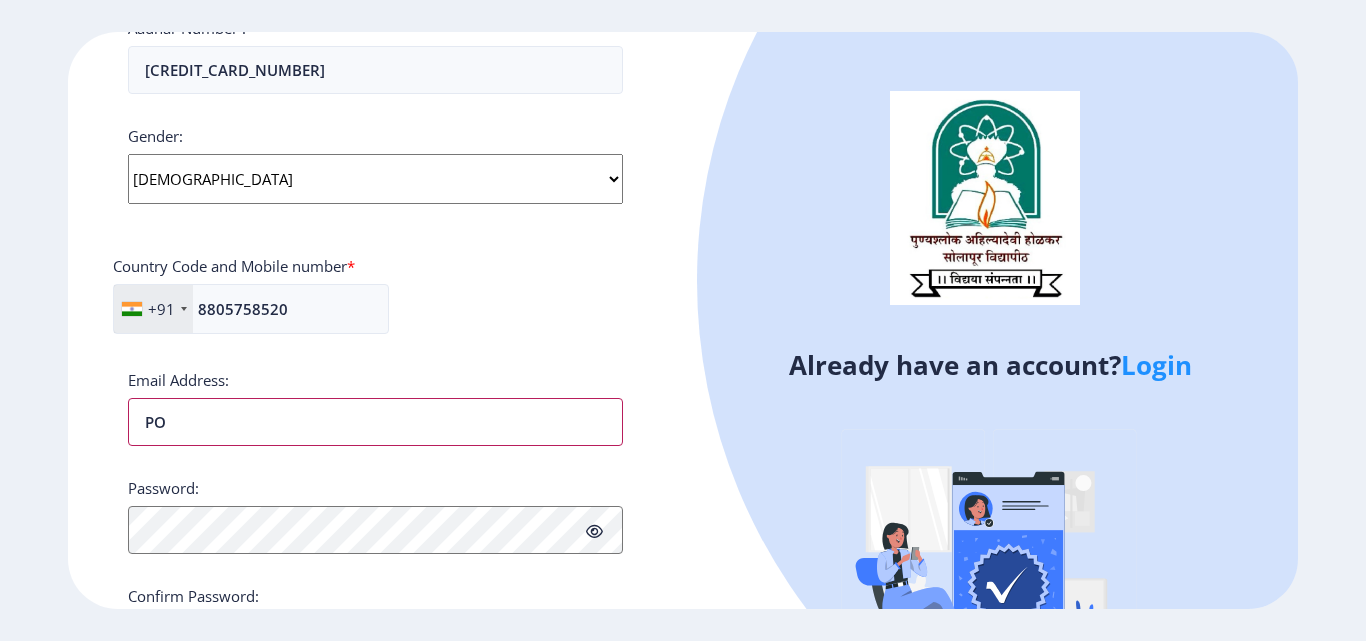 type on "P" 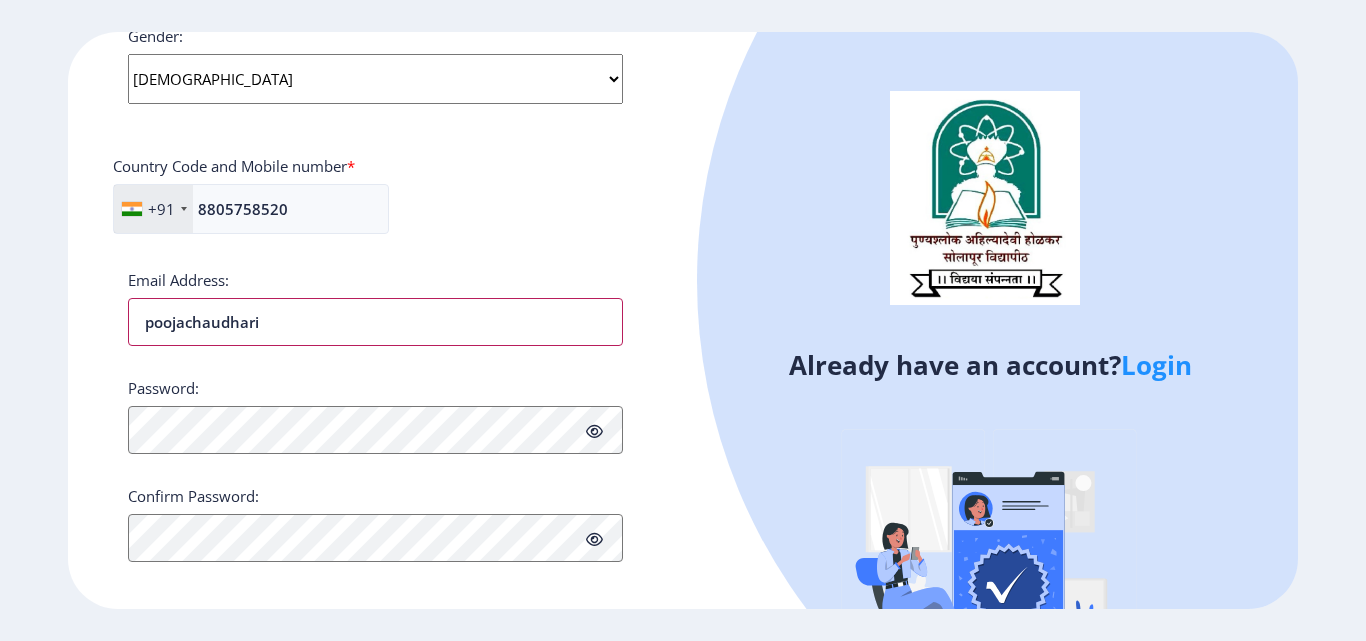 scroll, scrollTop: 815, scrollLeft: 0, axis: vertical 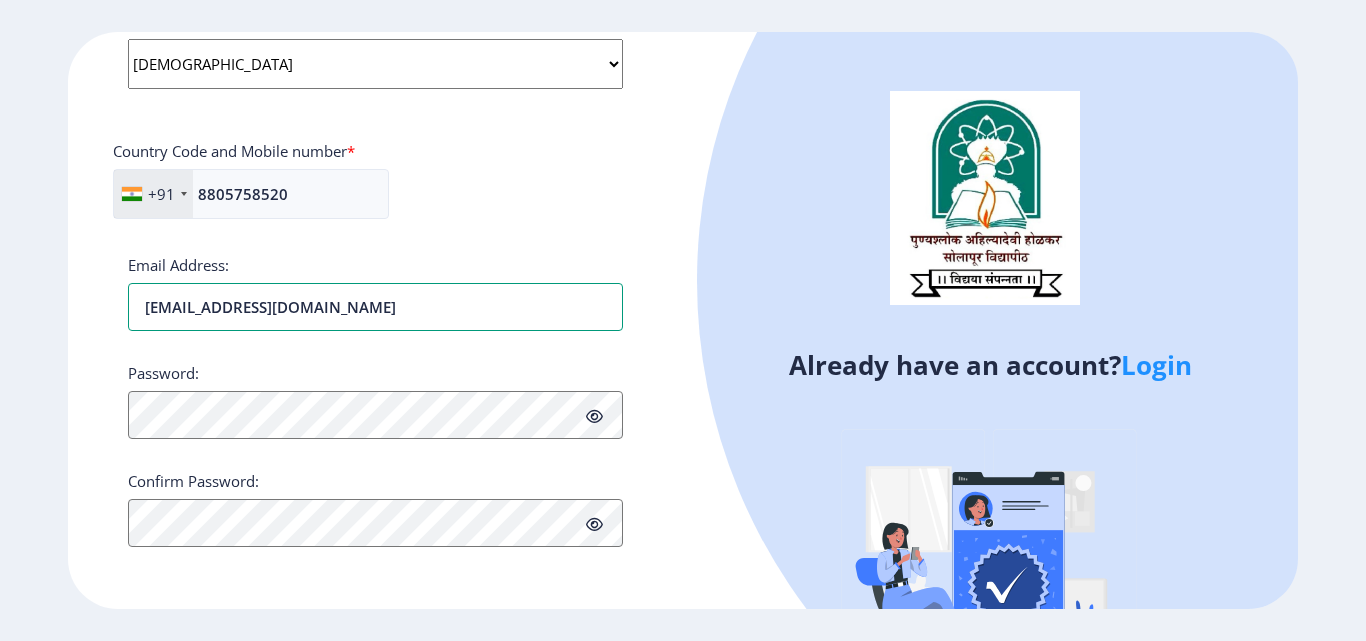 type on "[EMAIL_ADDRESS][DOMAIN_NAME]" 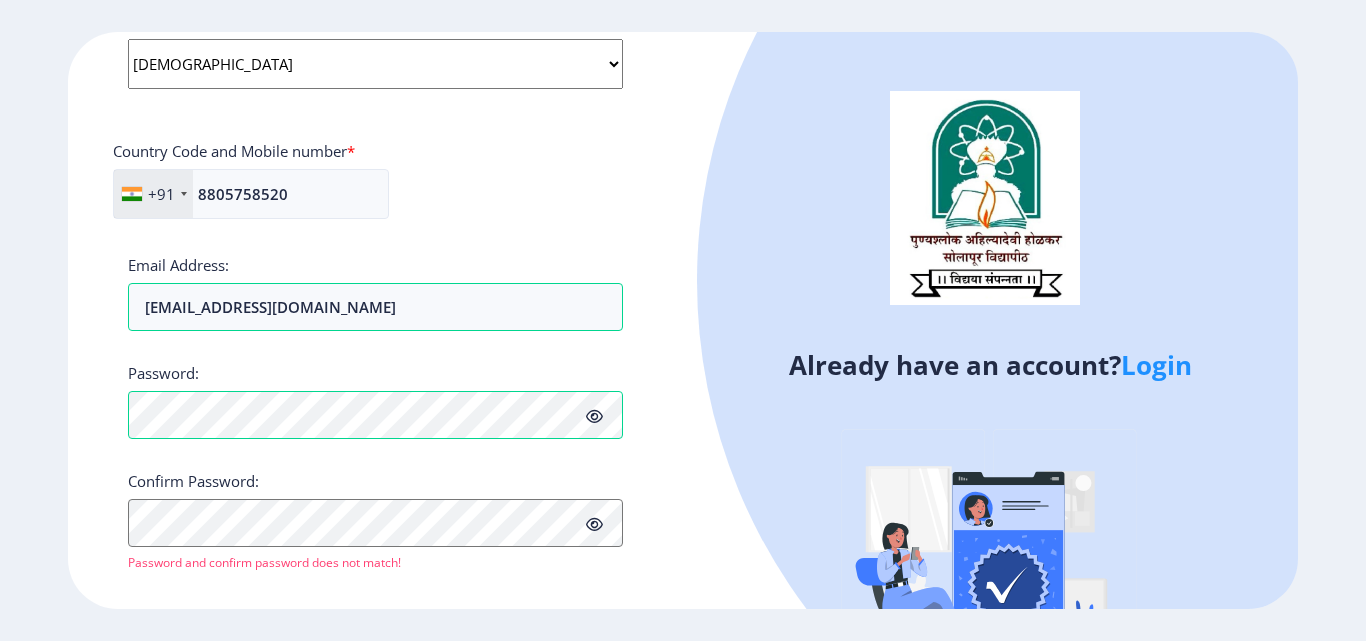 click 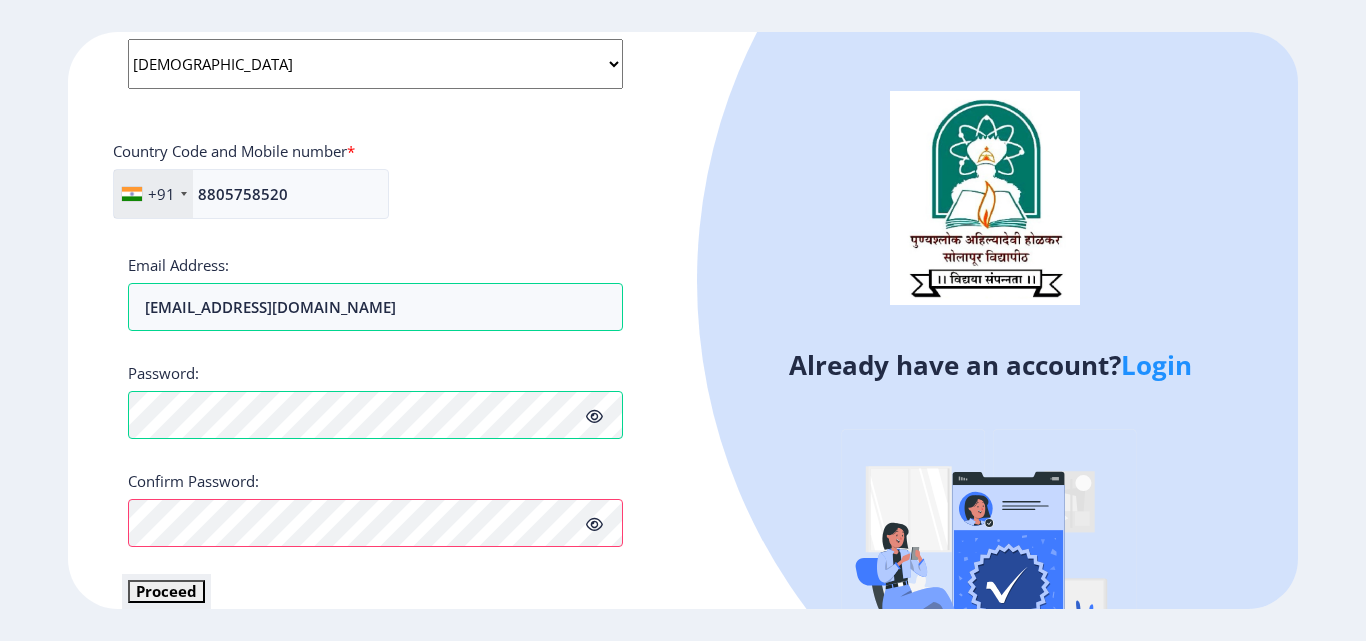 click on "Proceed" 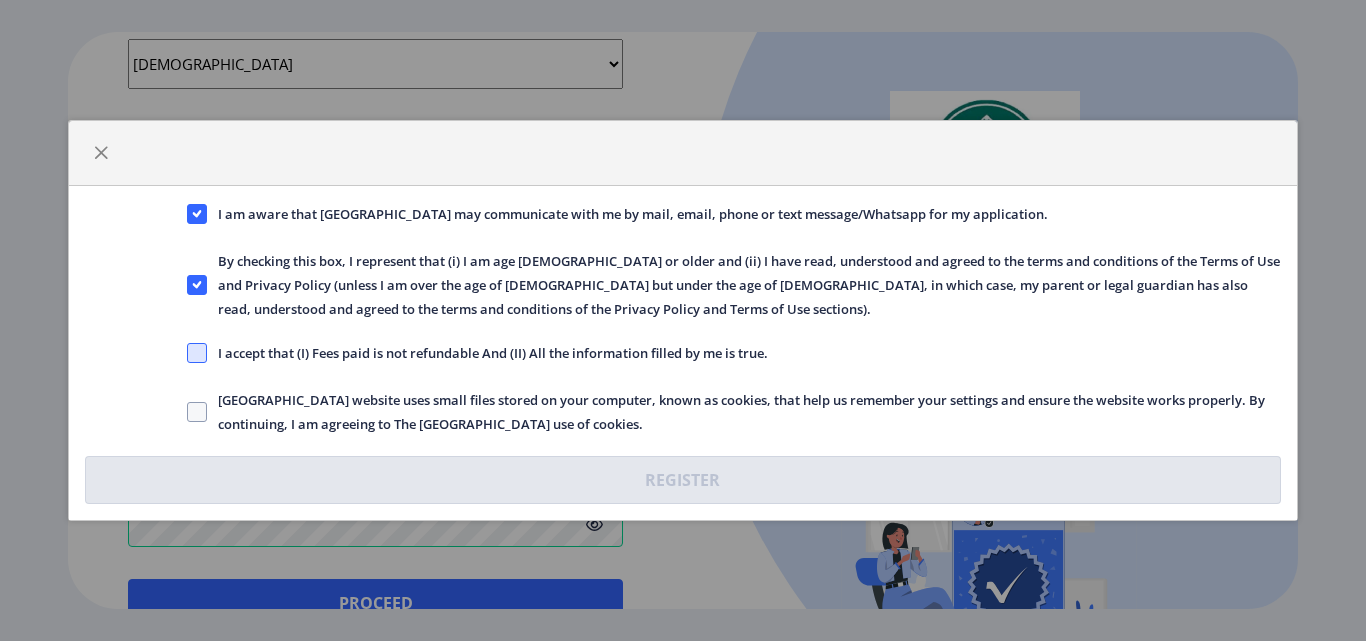 click 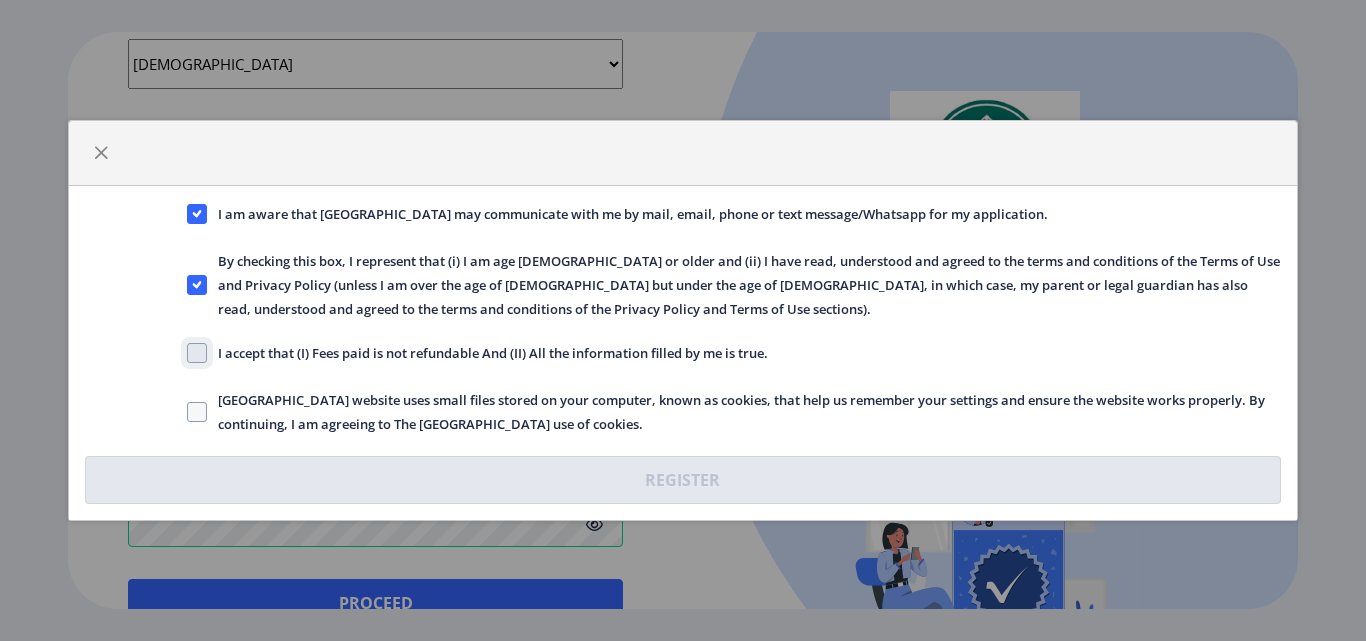 click on "I accept that (I) Fees paid is not refundable And (II) All the information filled by me is true." 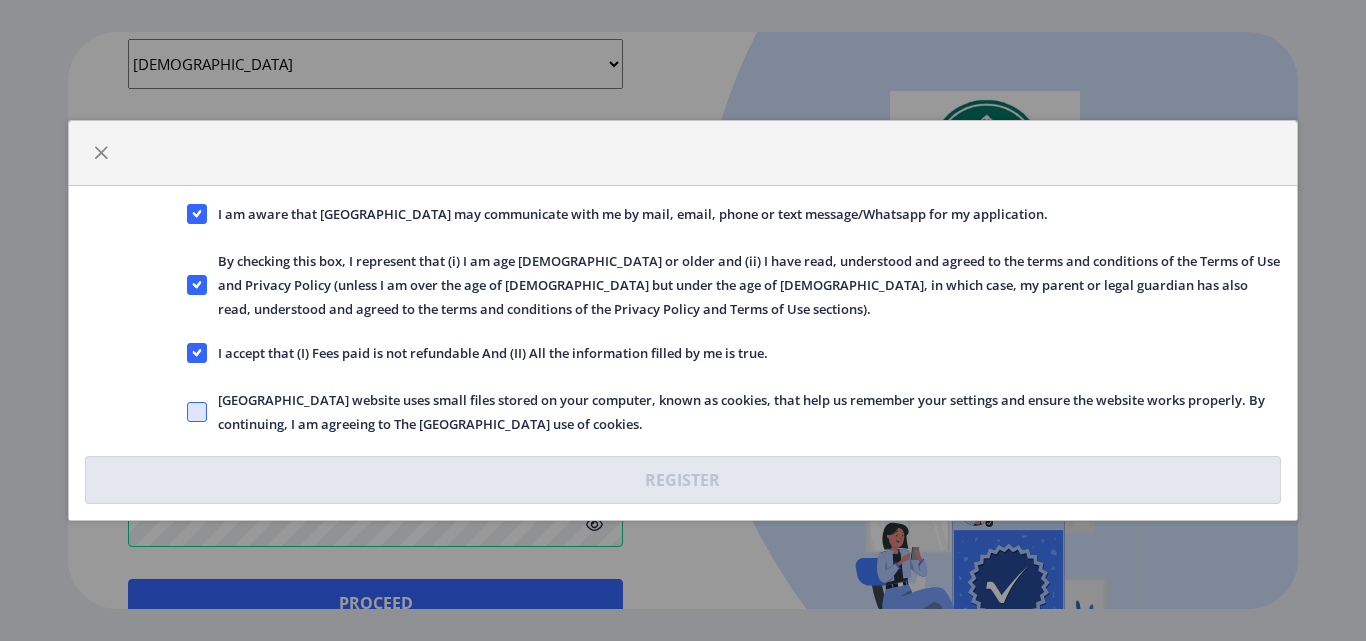 click 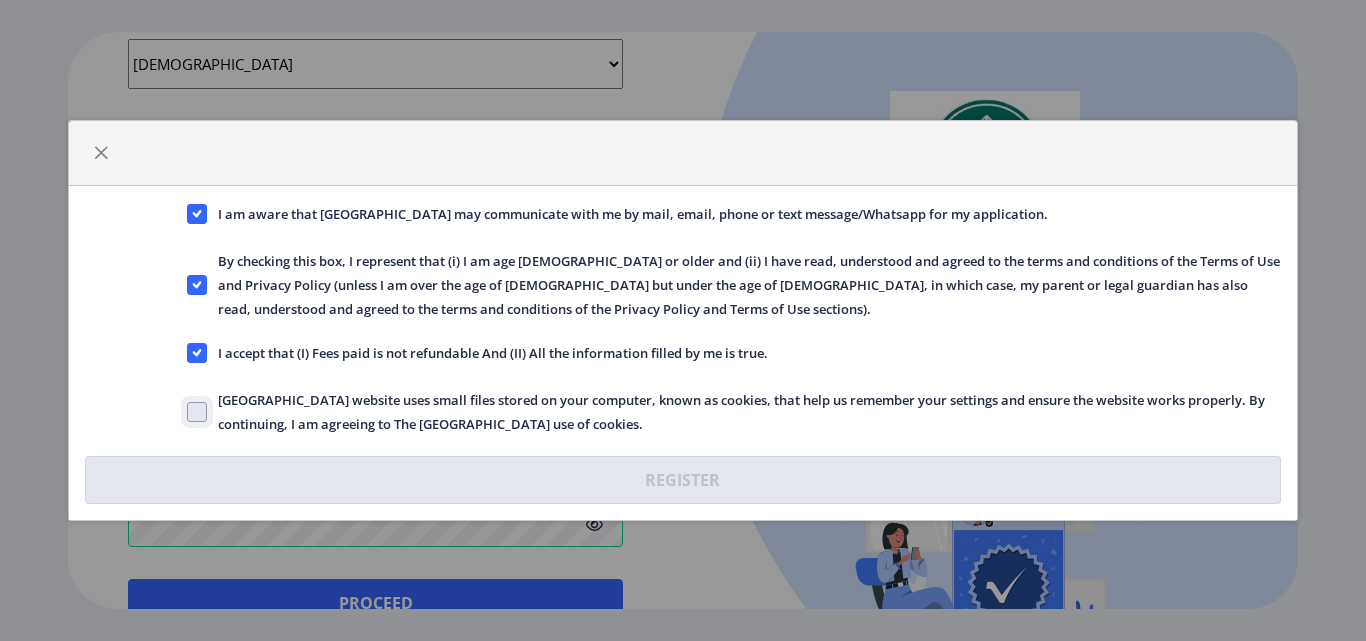 checkbox on "true" 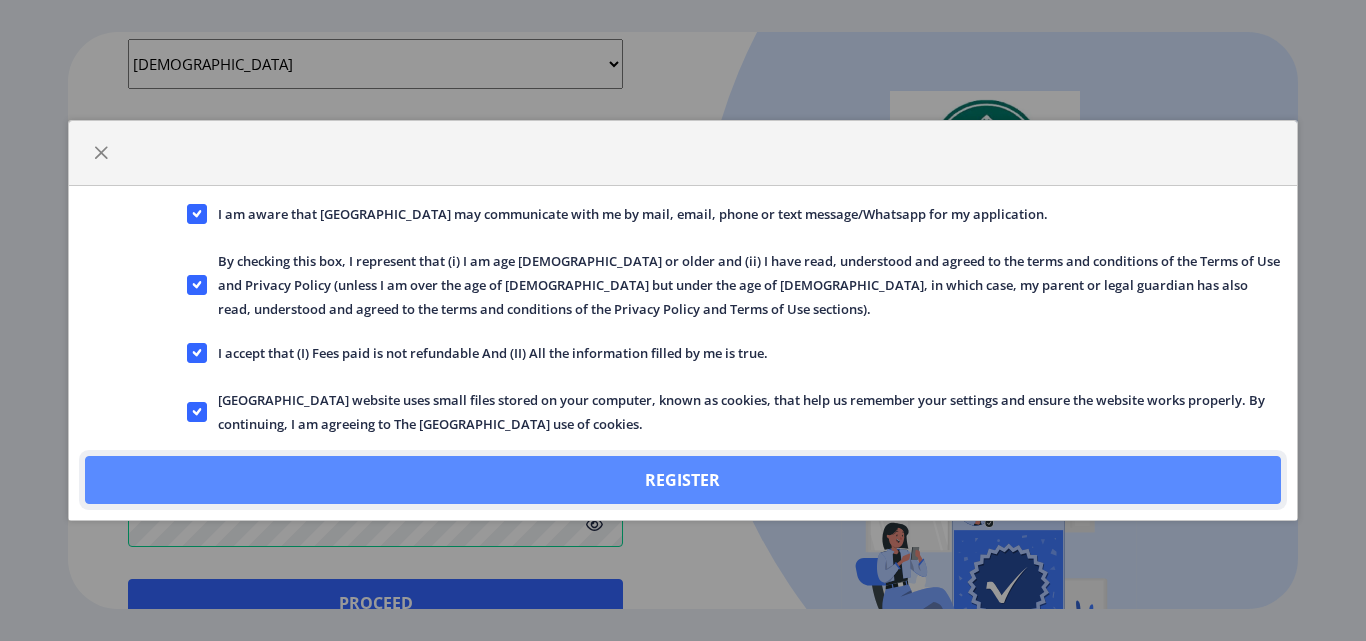 click on "Register" 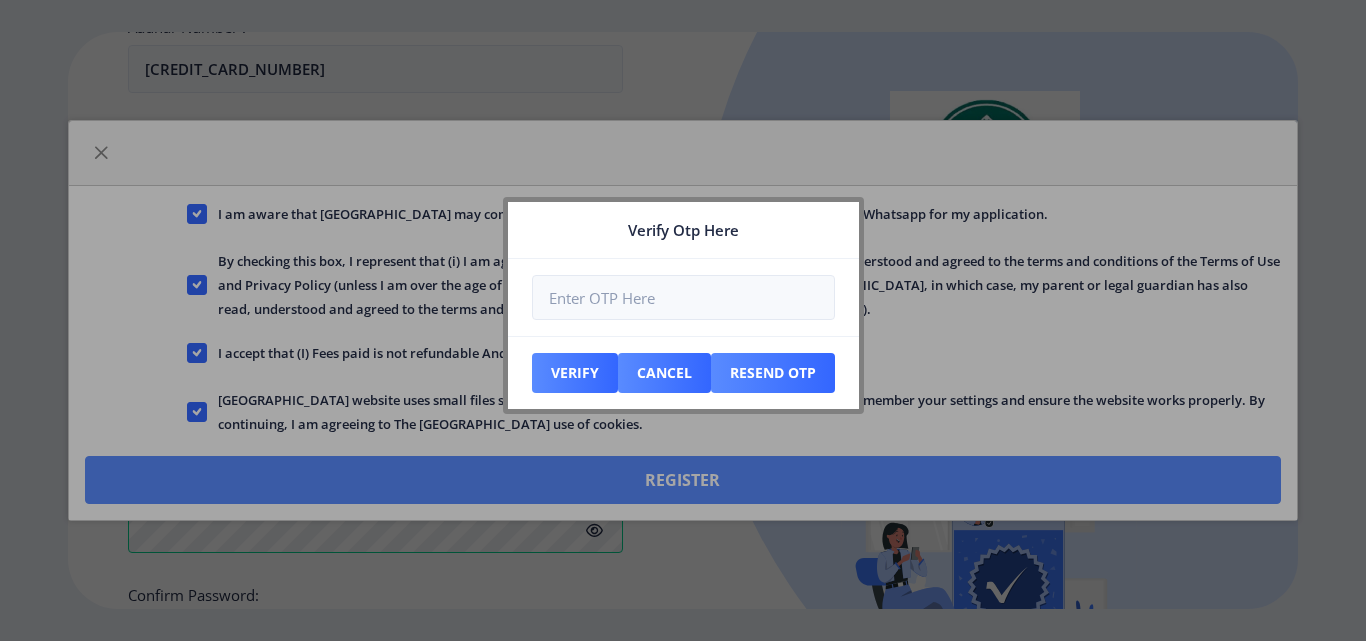scroll, scrollTop: 929, scrollLeft: 0, axis: vertical 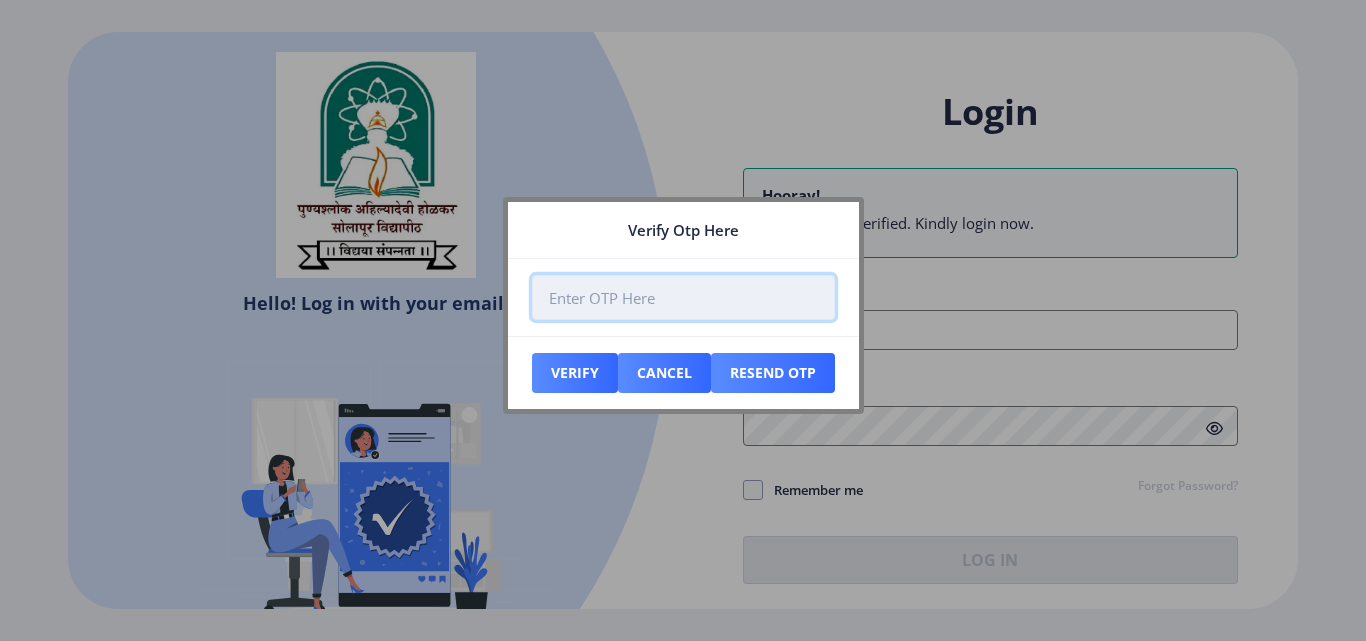 click at bounding box center [683, 297] 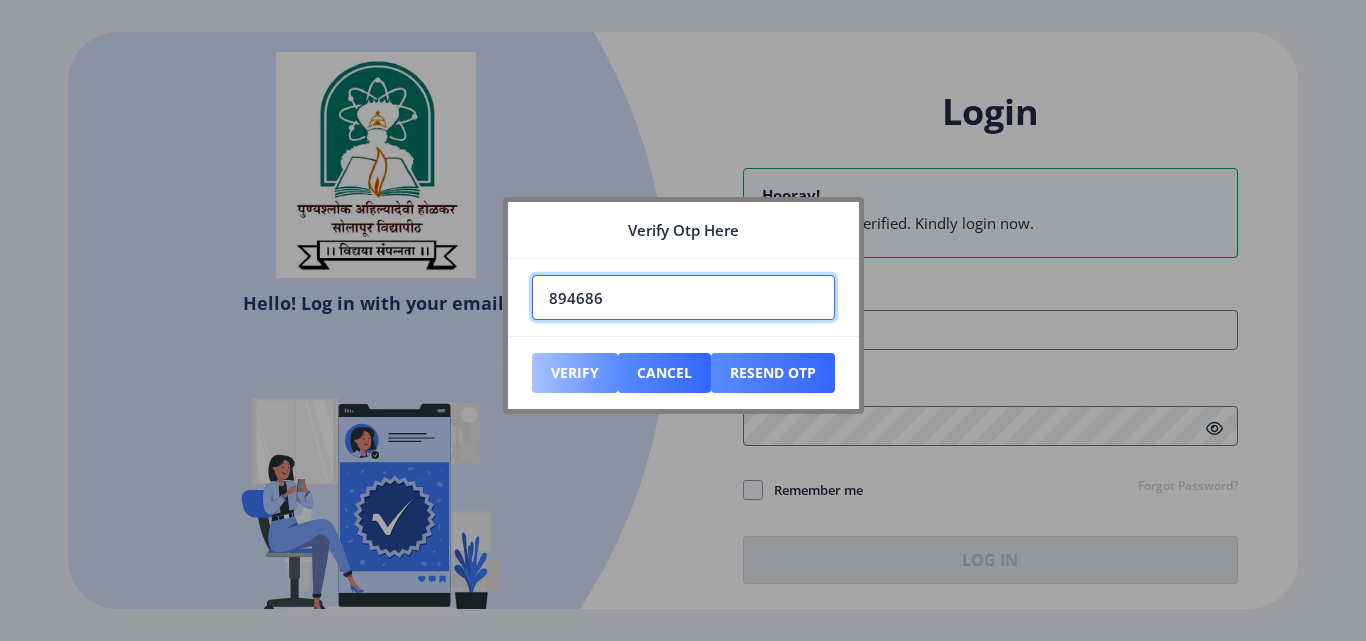 type on "894686" 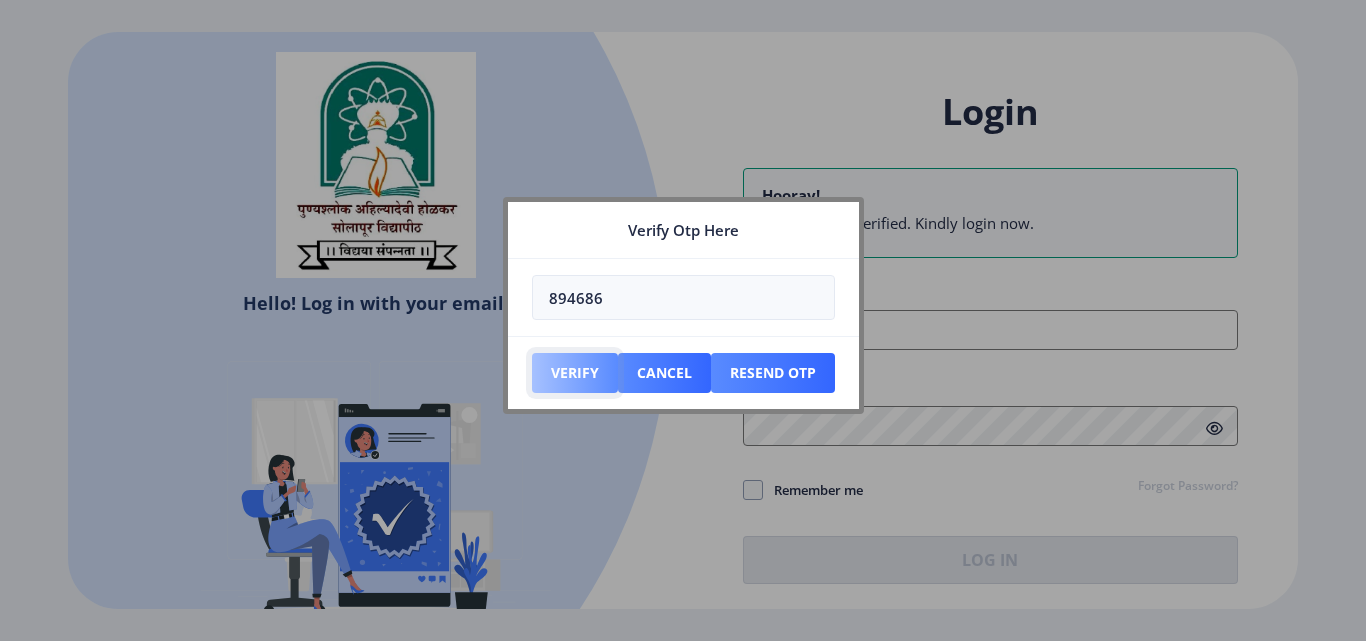 click on "Verify" at bounding box center [575, 373] 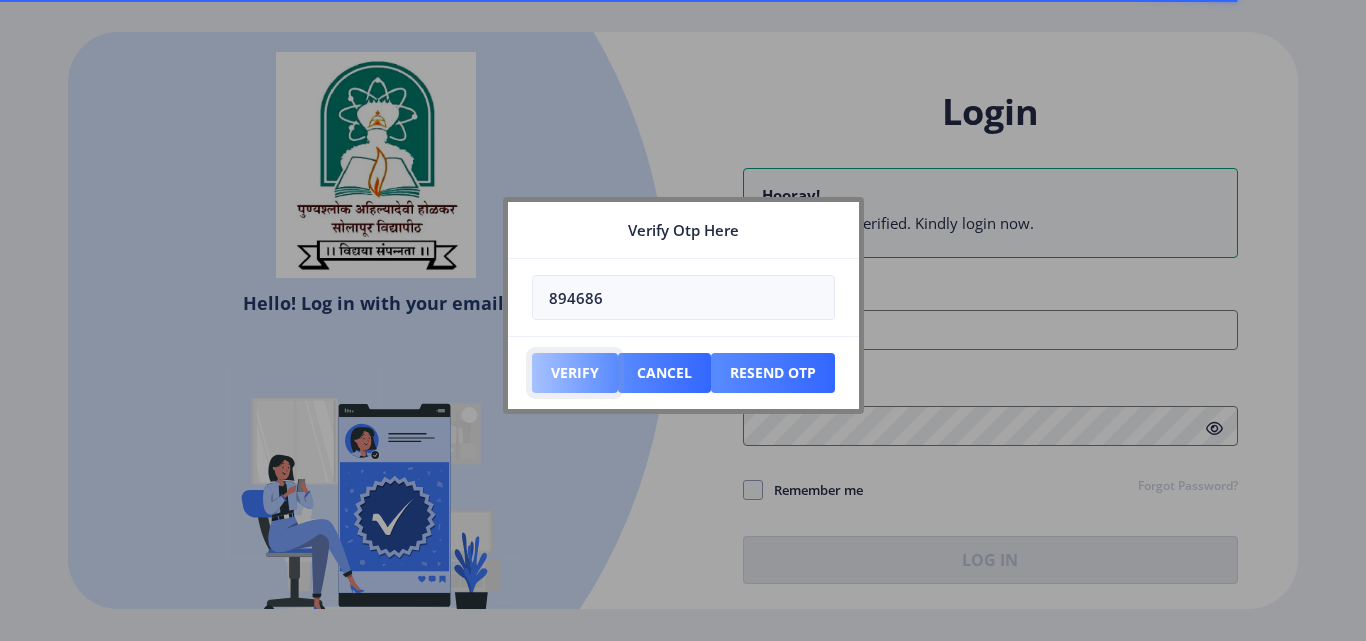 click on "Verify" at bounding box center (575, 373) 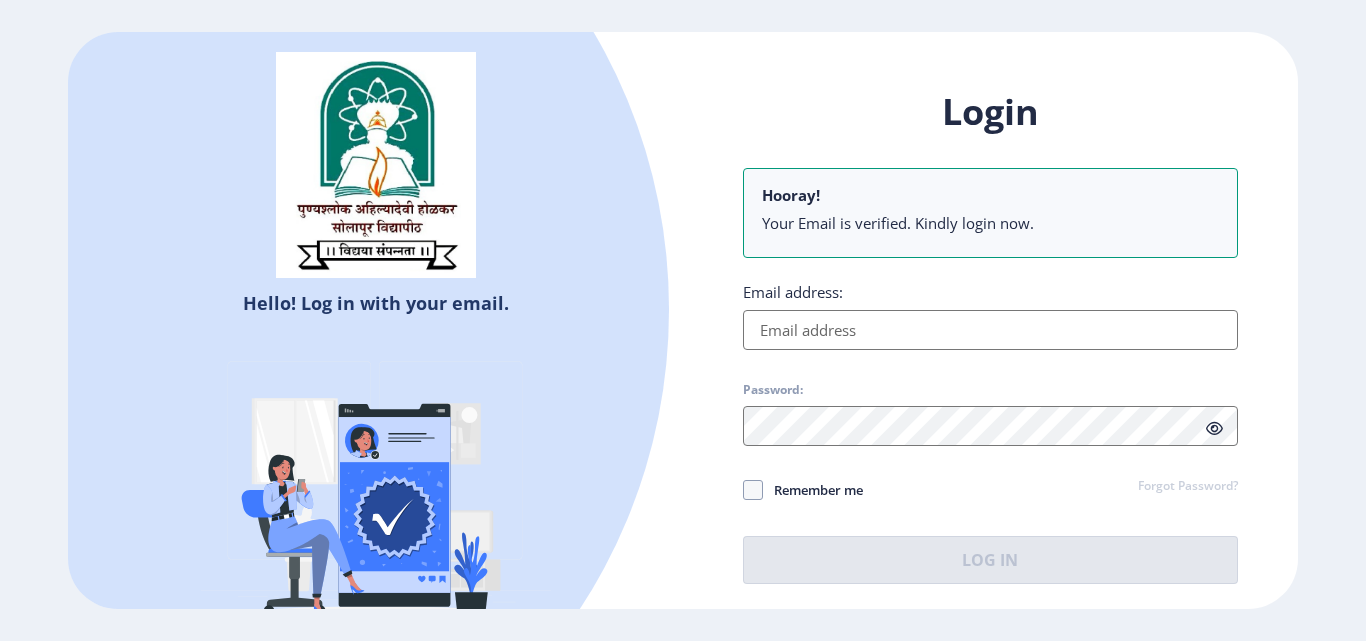 click on "Email address:" at bounding box center (990, 330) 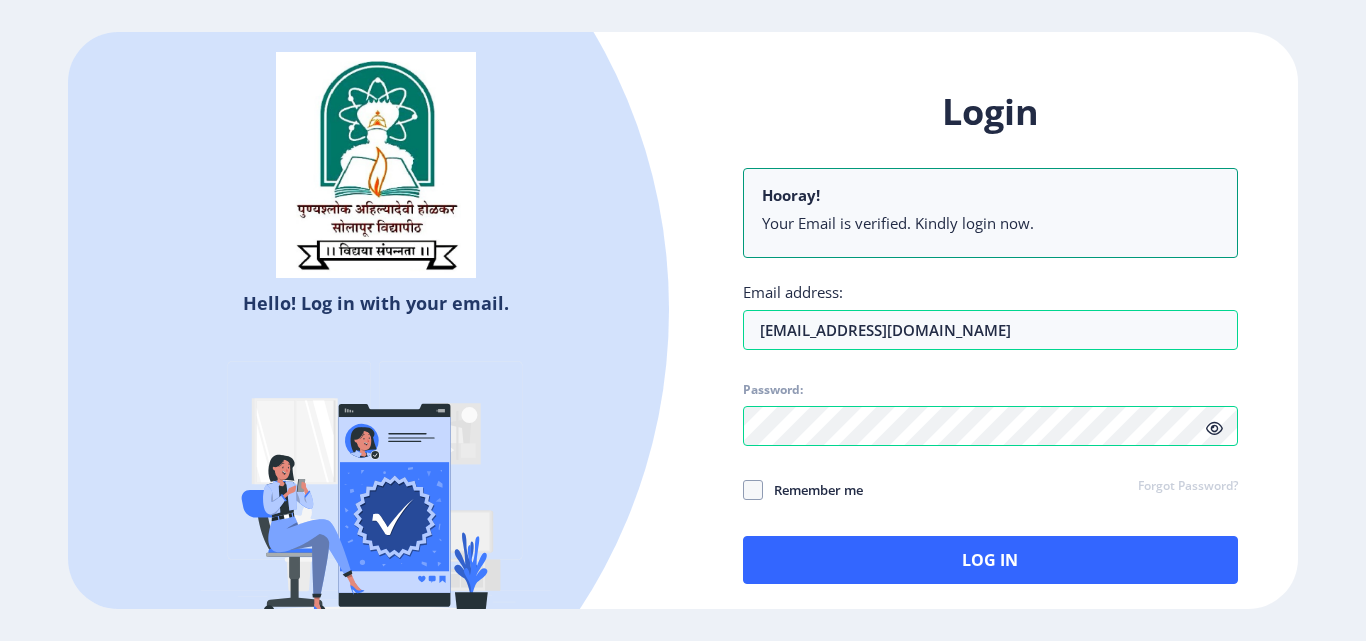click 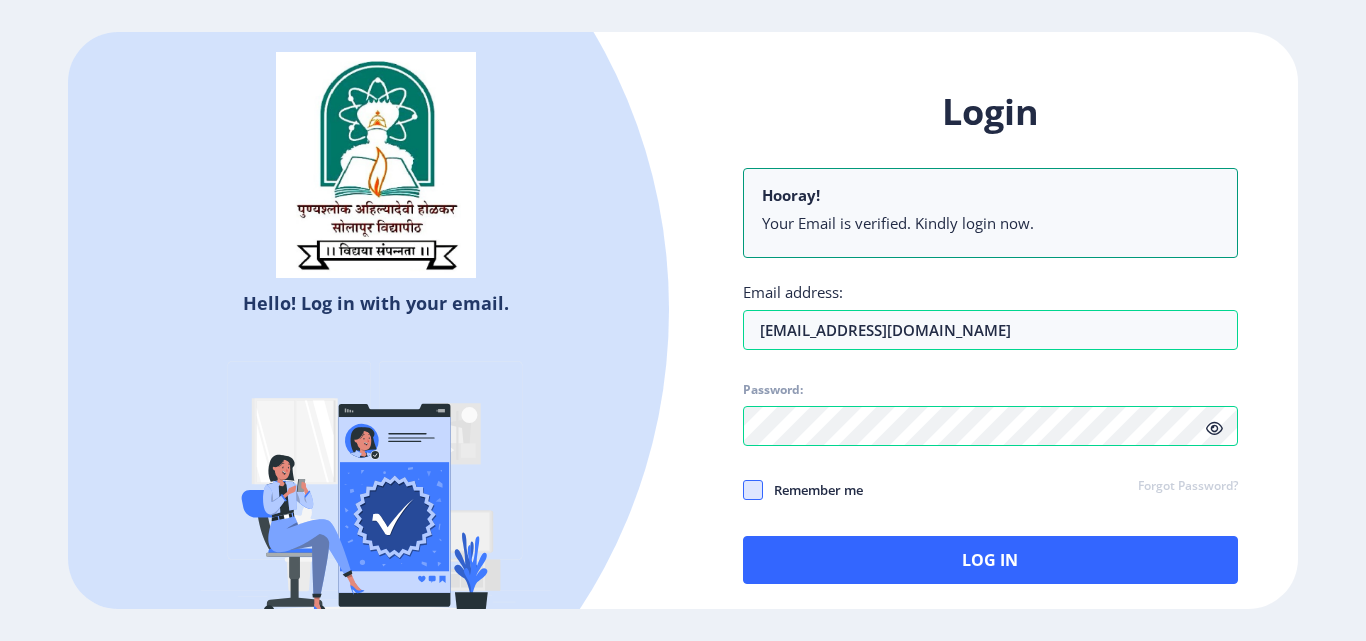 click 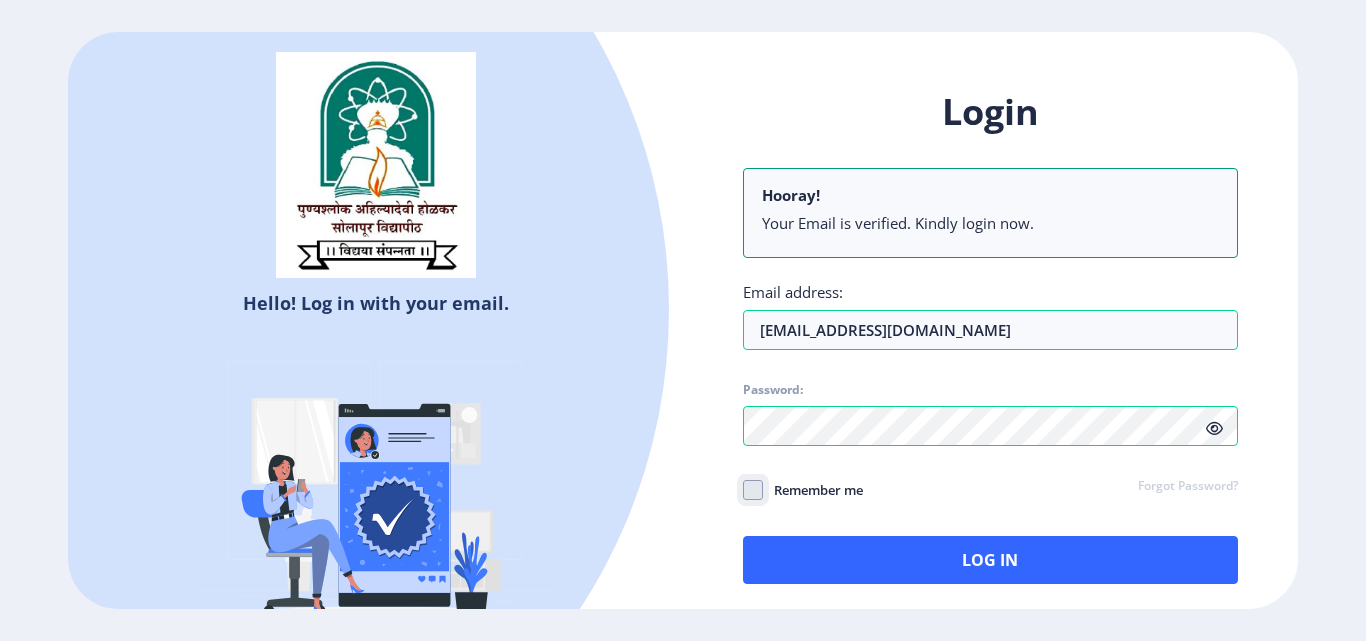 checkbox on "true" 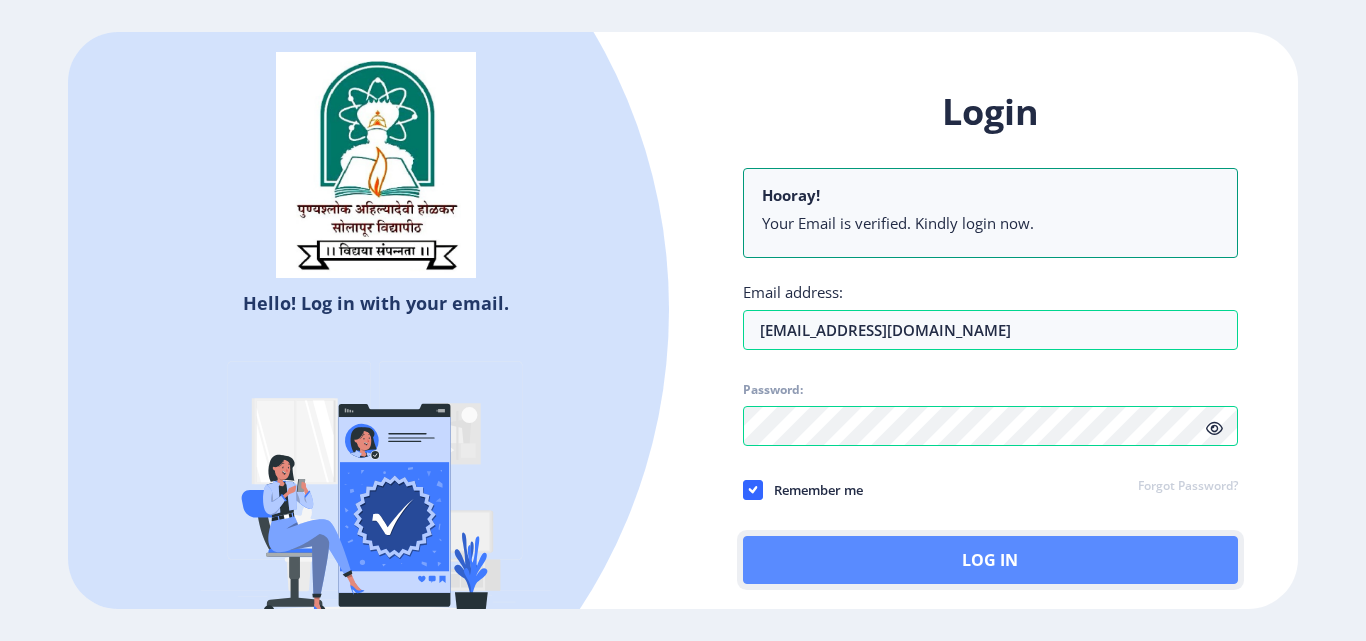 click on "Log In" 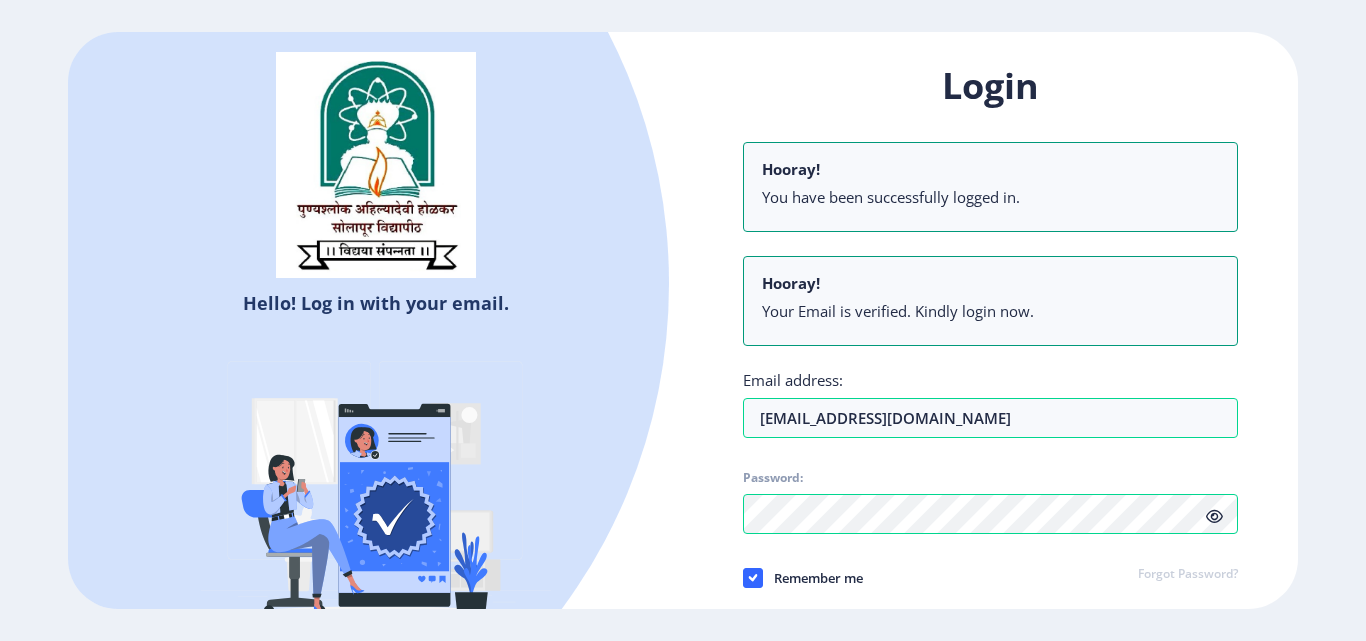 click on "Login Hooray! You have been successfully logged in. Hooray! Your Email is verified. Kindly login now. Email address: [EMAIL_ADDRESS][DOMAIN_NAME] Password: Remember me Forgot Password?  Log In   Don't have an account?  Register" 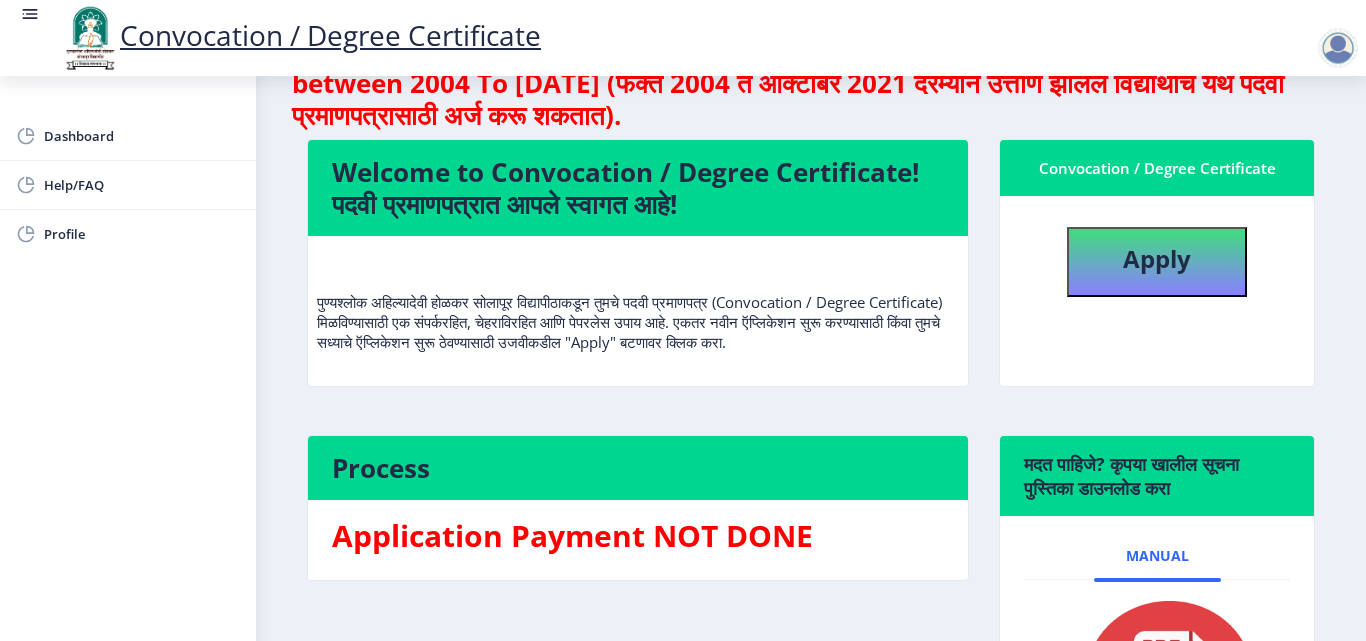 scroll, scrollTop: 28, scrollLeft: 0, axis: vertical 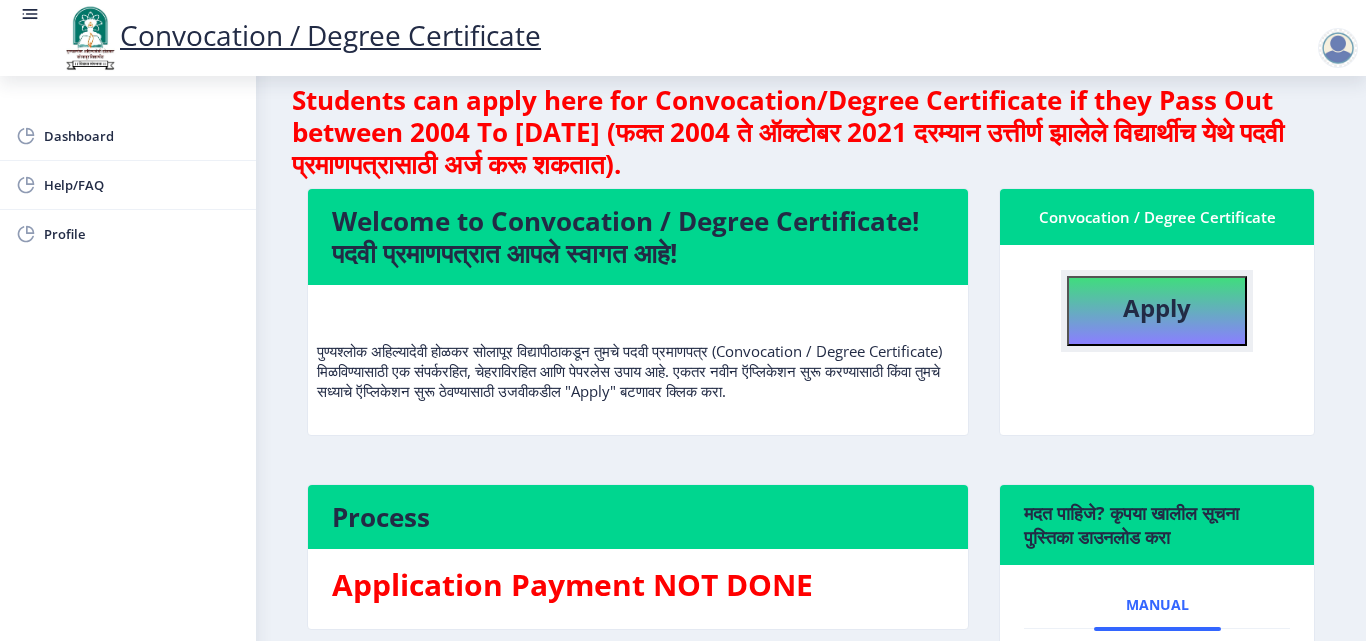 click on "Apply" 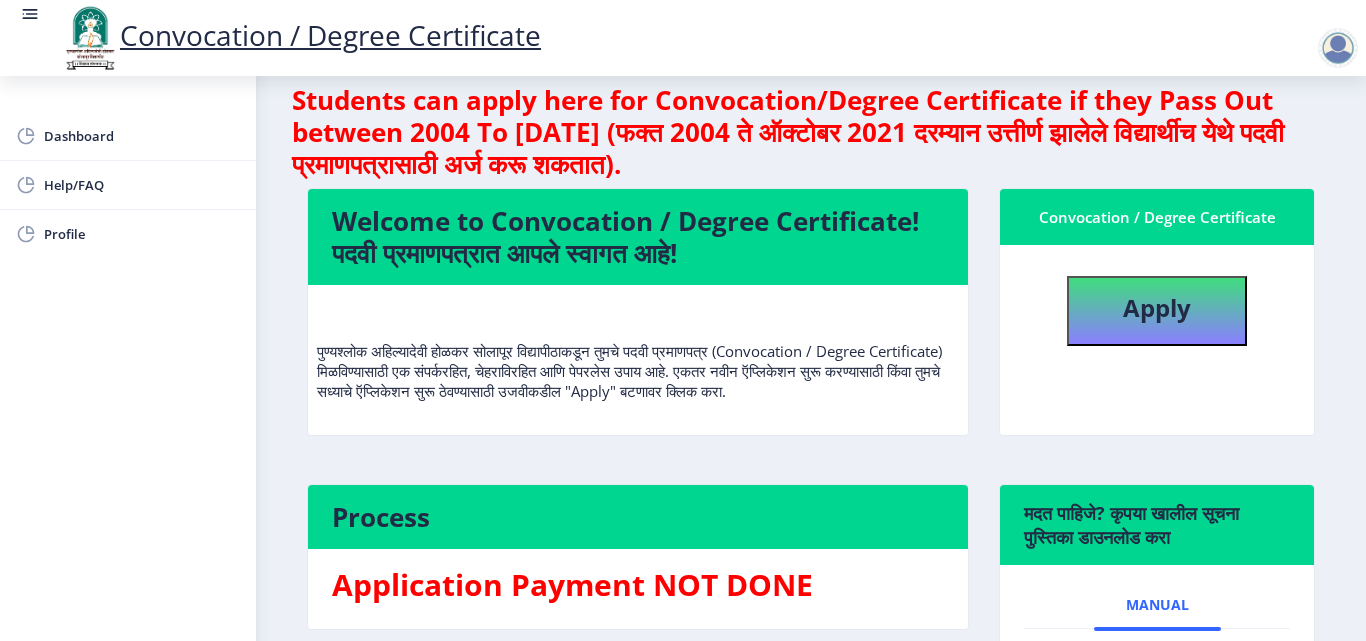 select 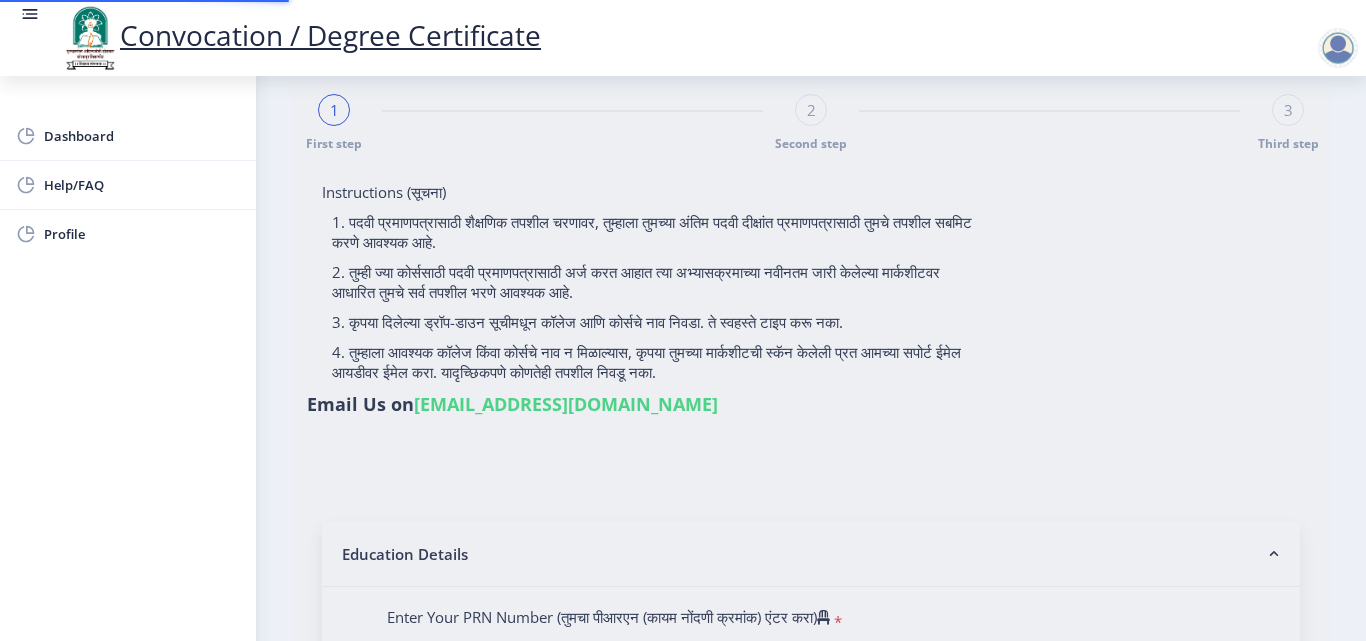 scroll, scrollTop: 0, scrollLeft: 0, axis: both 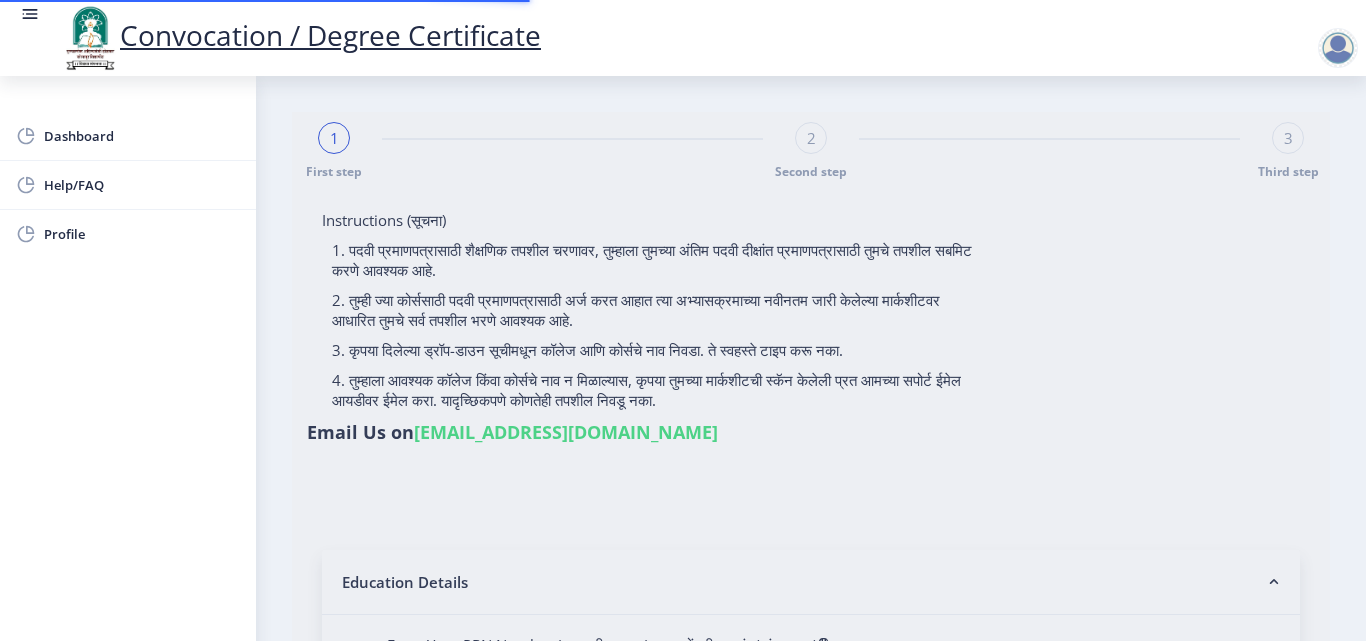 type on "[PERSON_NAME]" 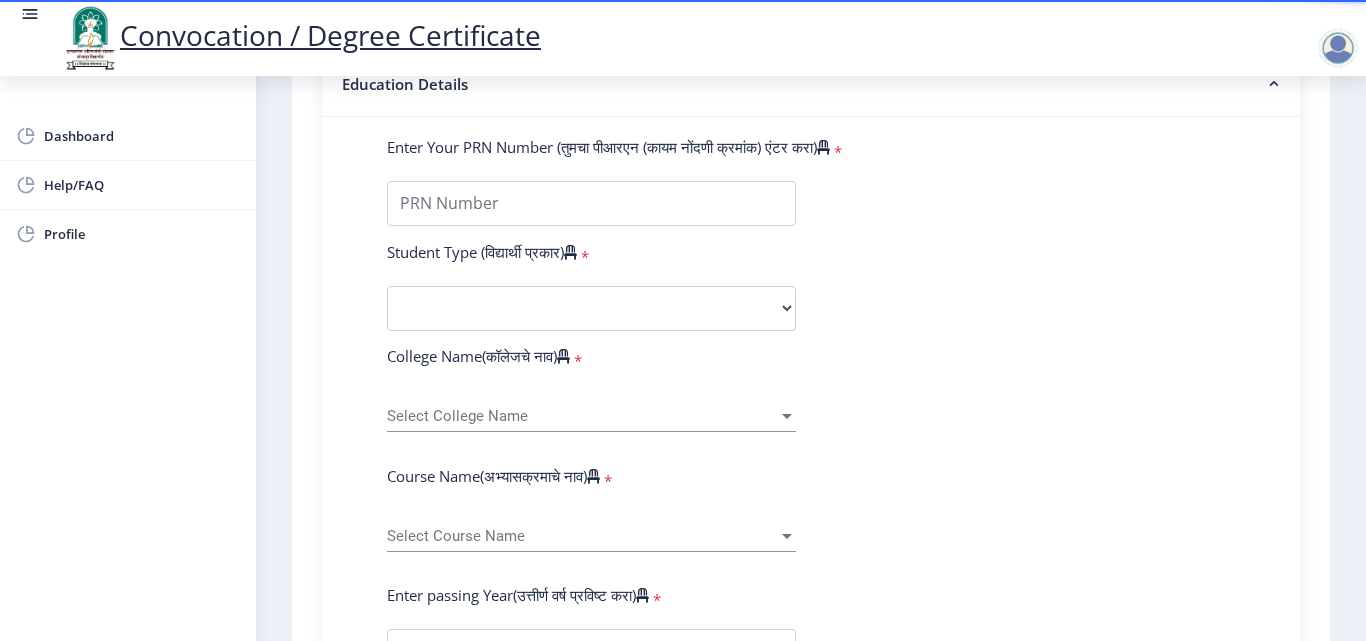 scroll, scrollTop: 500, scrollLeft: 0, axis: vertical 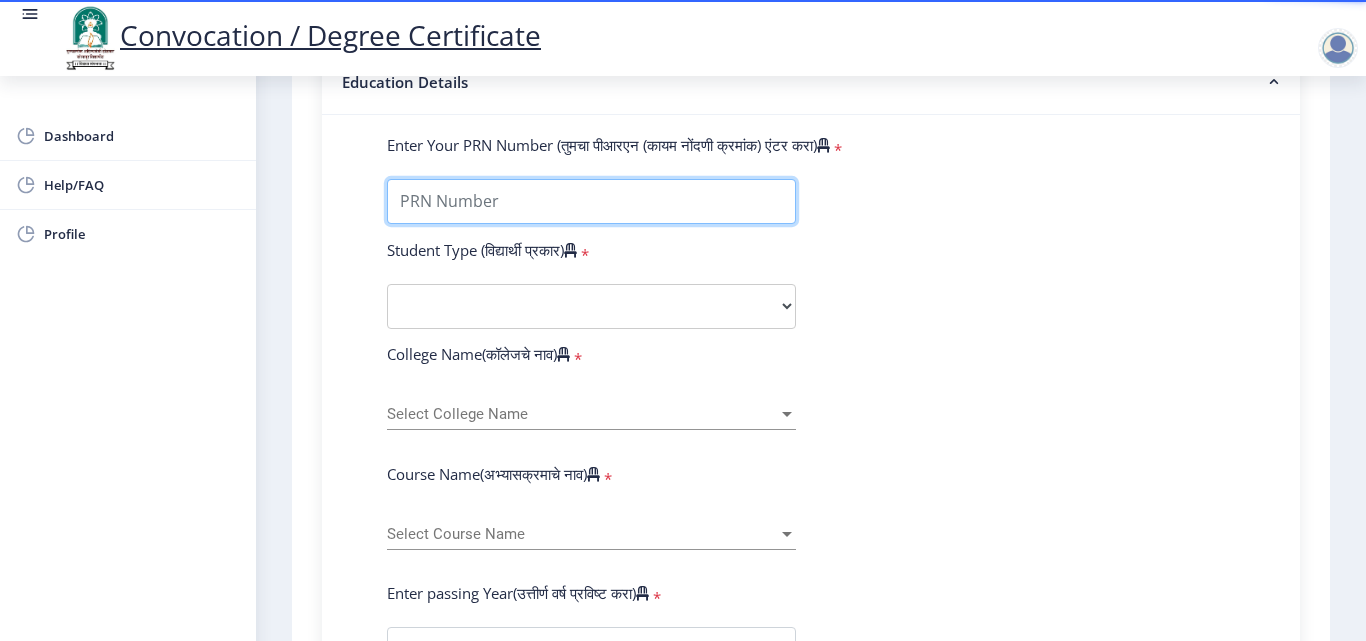 click on "Enter Your PRN Number (तुमचा पीआरएन (कायम नोंदणी क्रमांक) एंटर करा)" at bounding box center [591, 201] 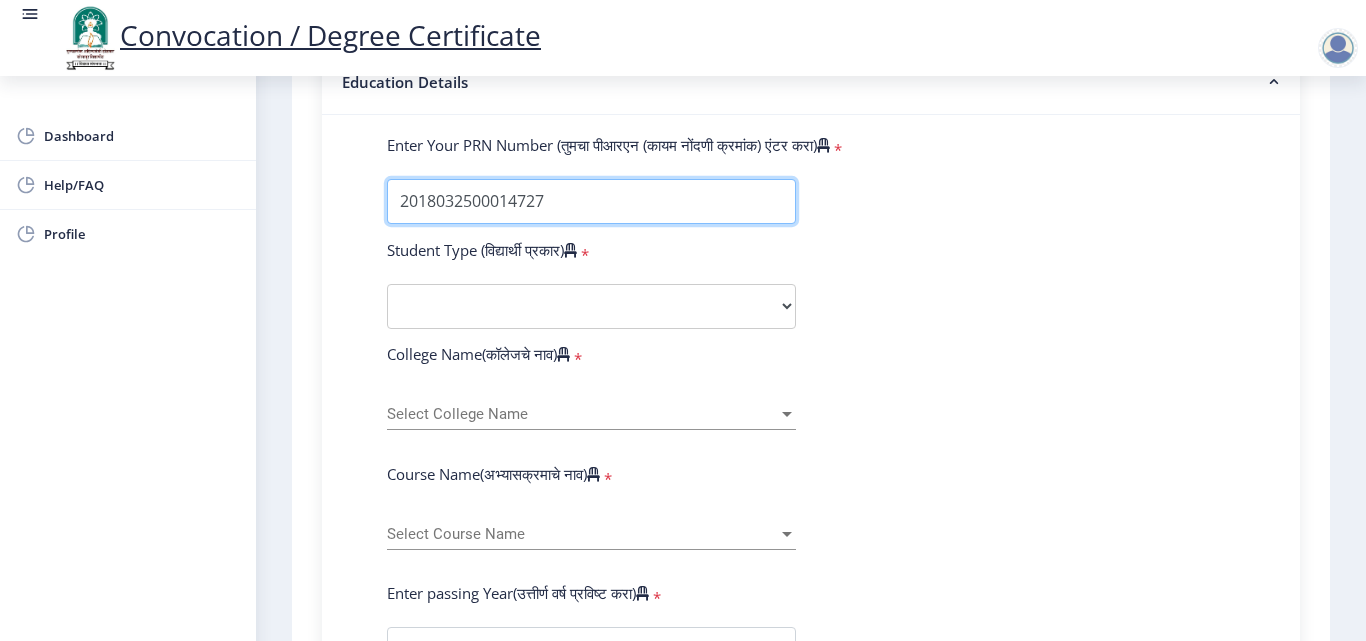 type on "2018032500014727" 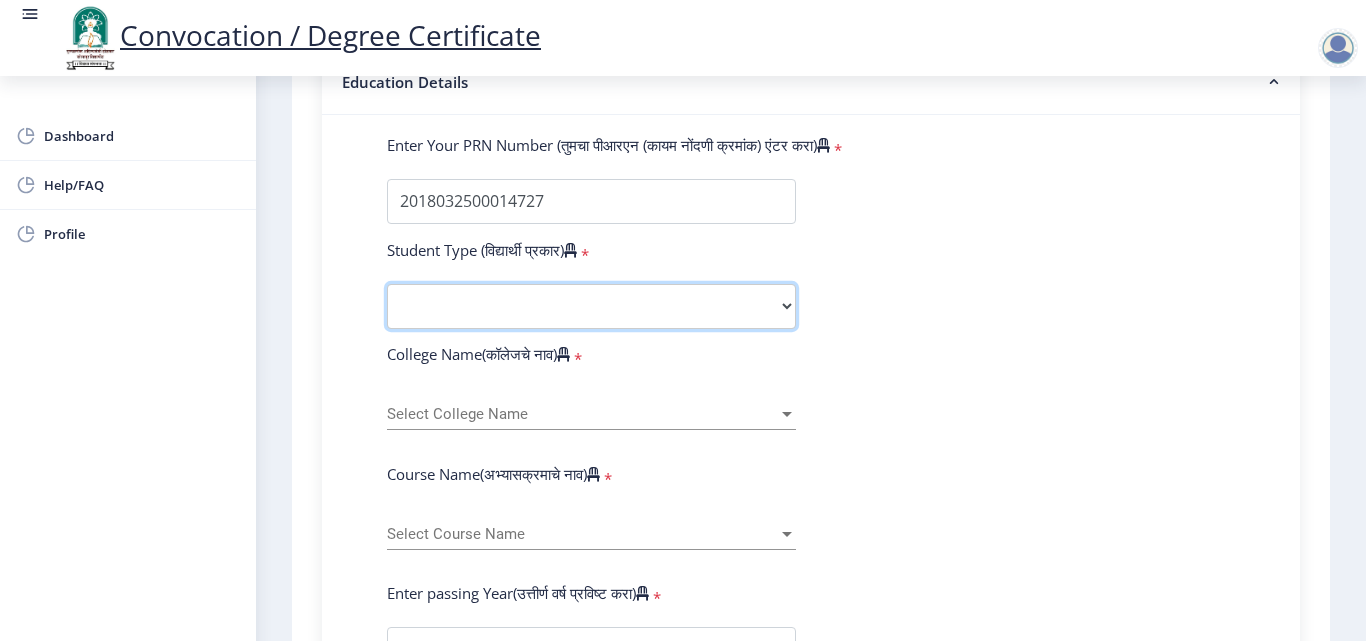 click on "Select Student Type Regular External" at bounding box center [591, 306] 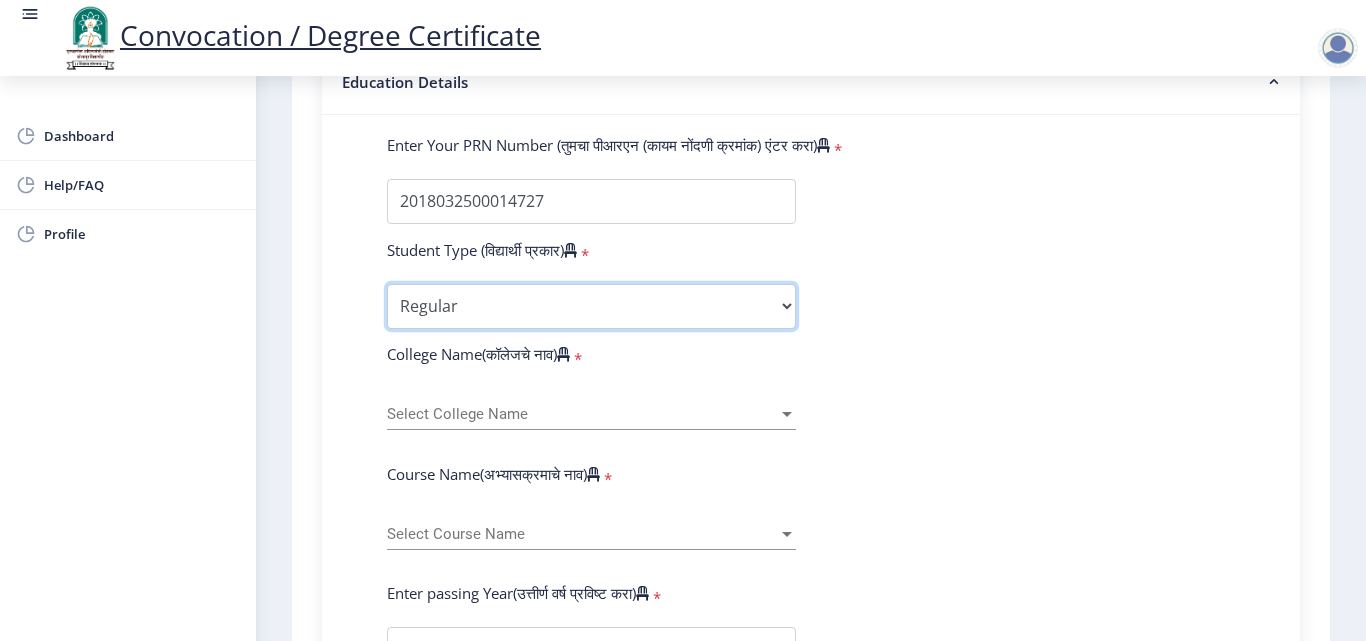 click on "Select Student Type Regular External" at bounding box center (591, 306) 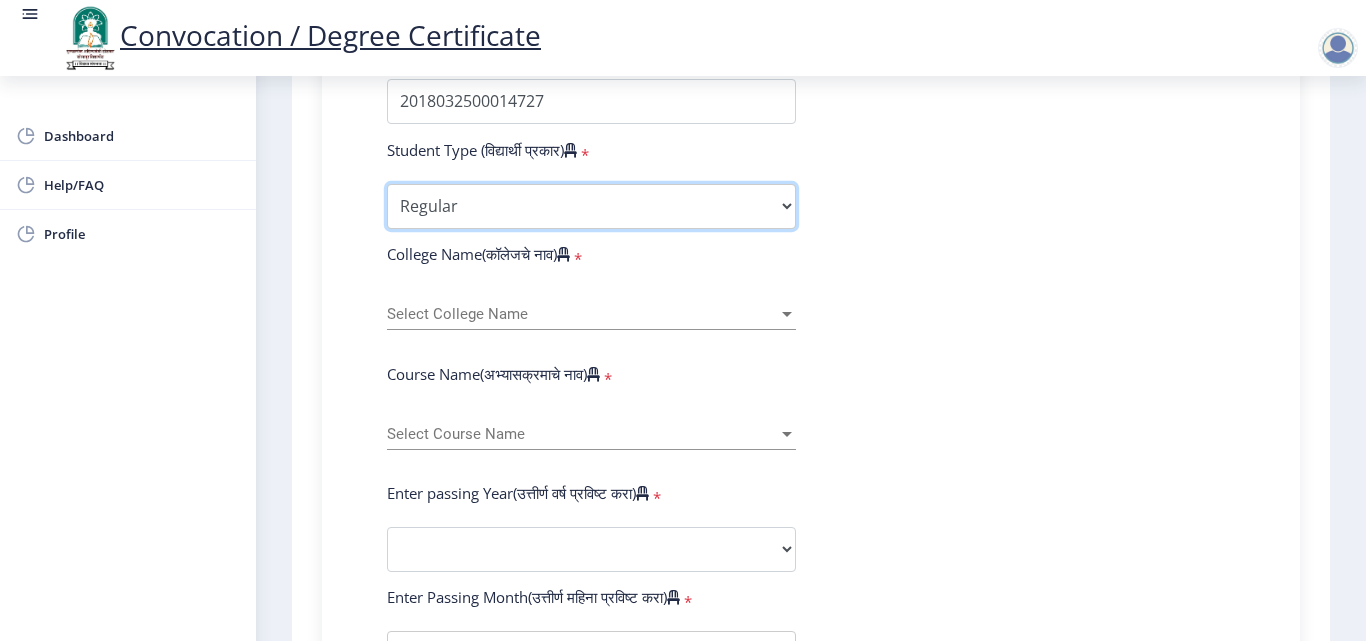 scroll, scrollTop: 700, scrollLeft: 0, axis: vertical 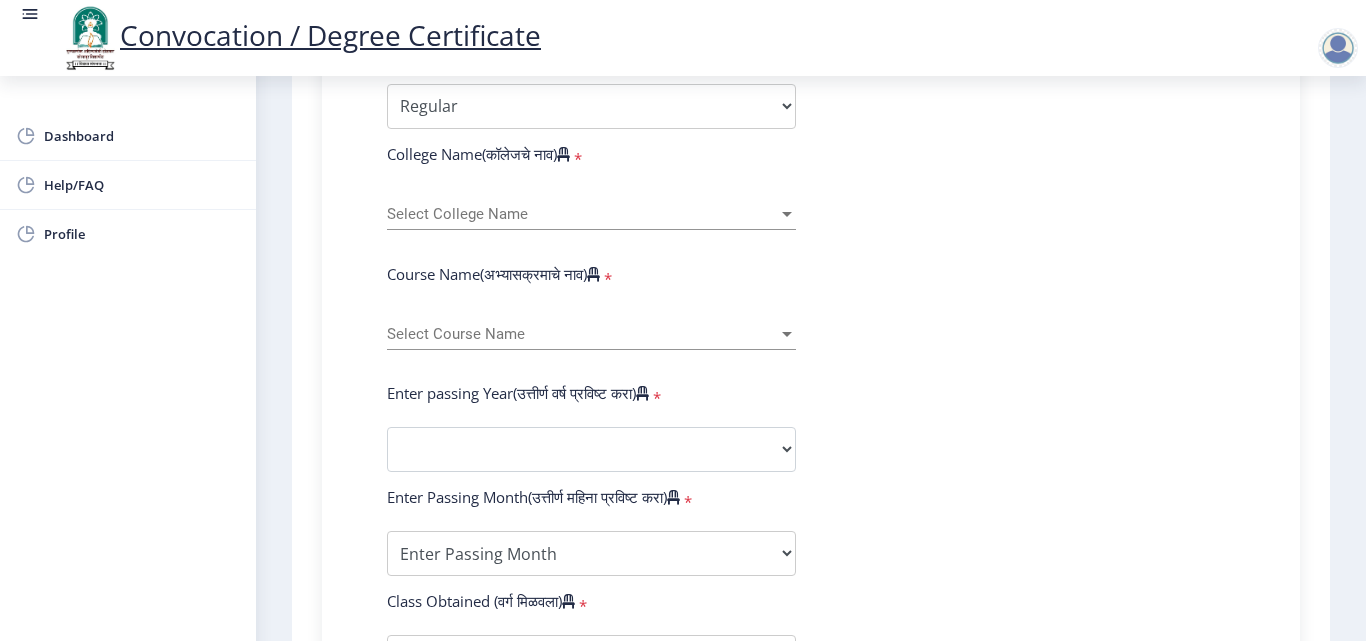 click at bounding box center (787, 214) 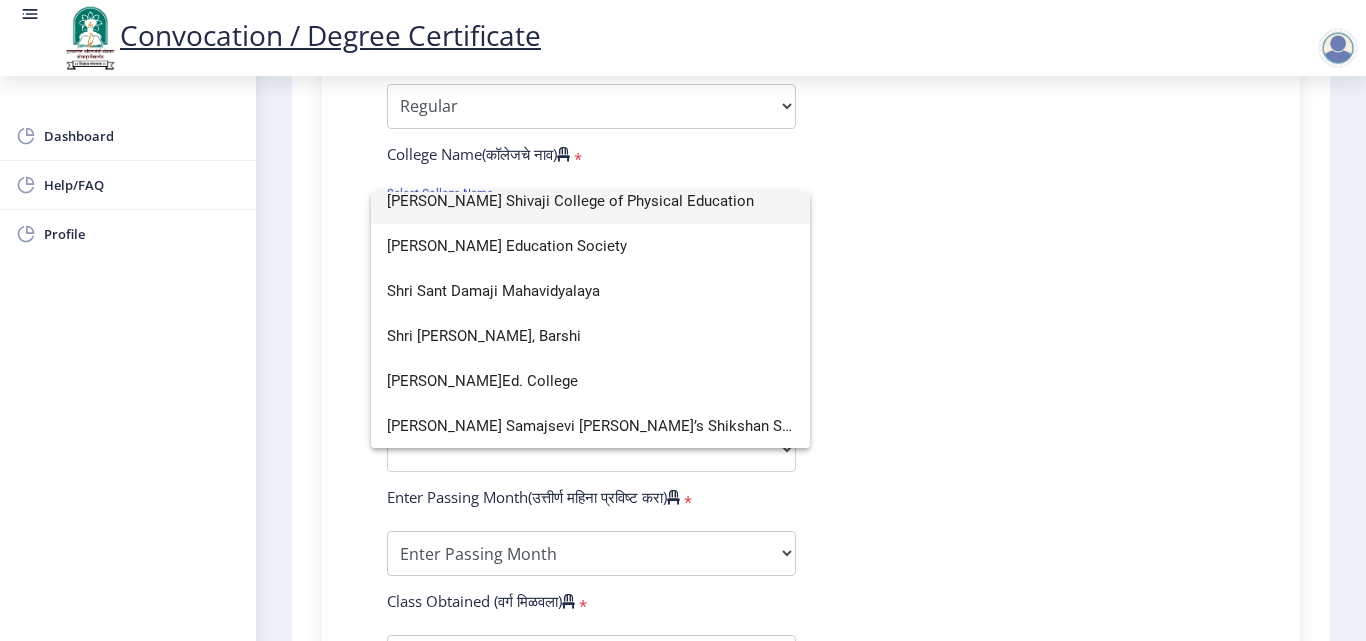 scroll, scrollTop: 5100, scrollLeft: 0, axis: vertical 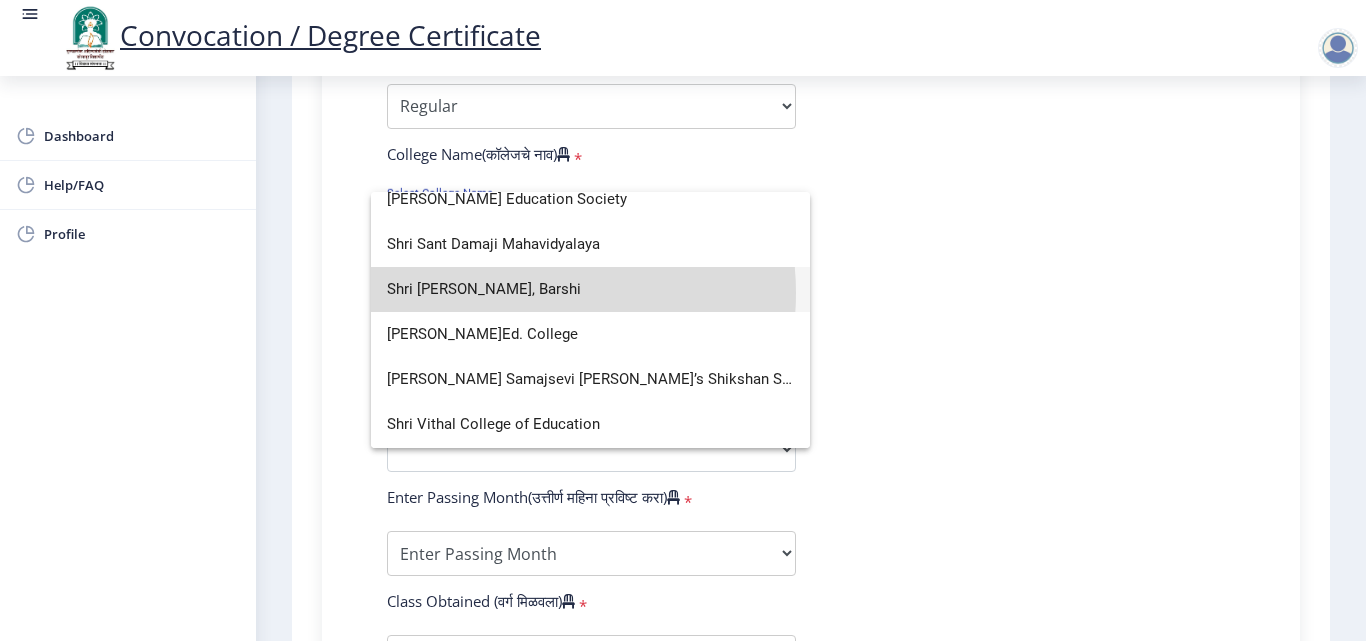 click on "Shri [PERSON_NAME], Barshi" at bounding box center [590, 289] 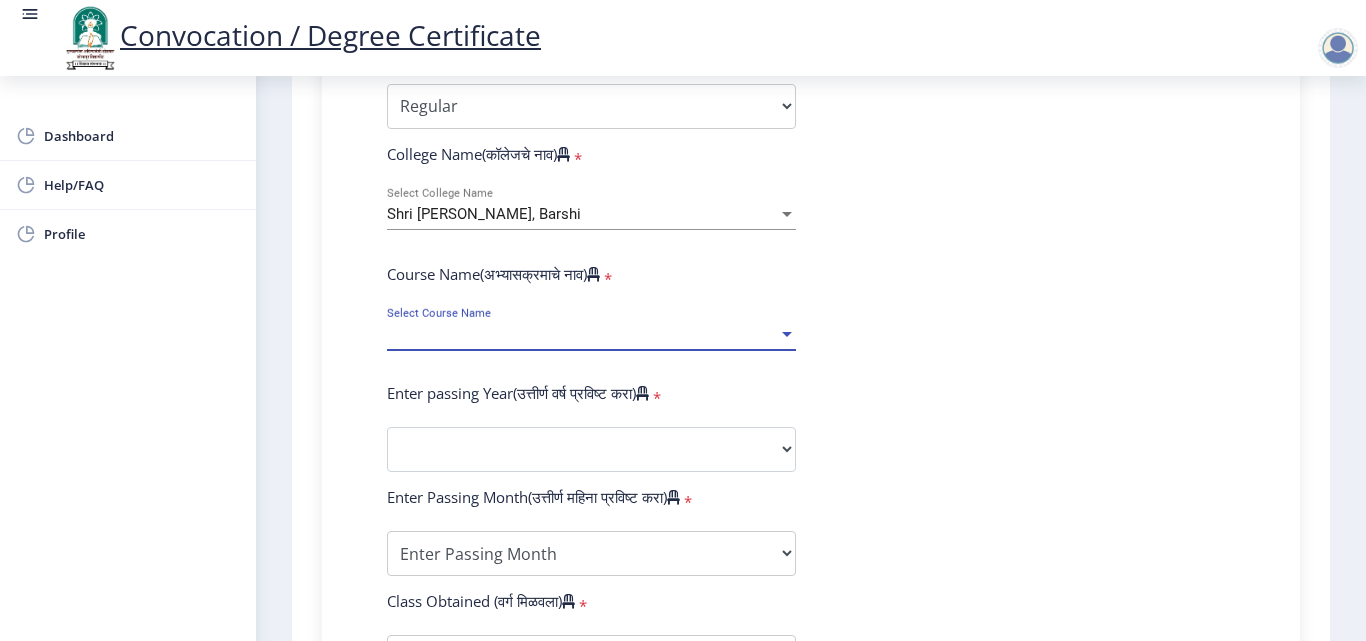 click on "Select Course Name" at bounding box center (582, 334) 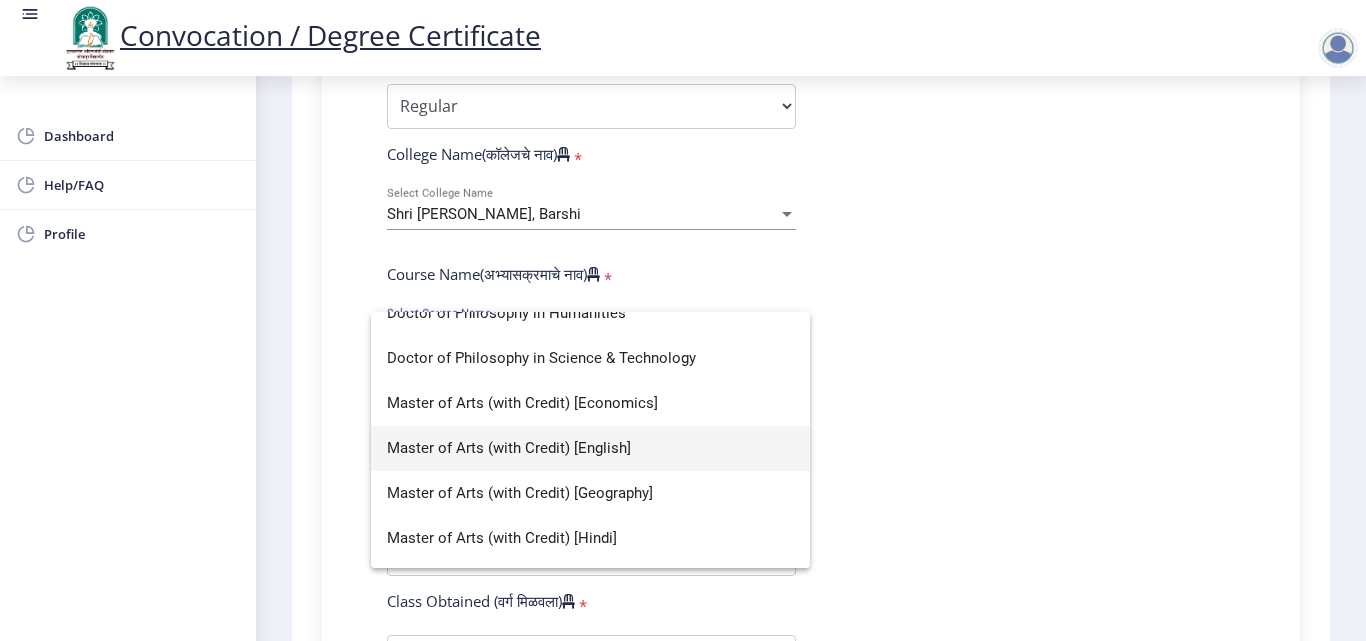 scroll, scrollTop: 200, scrollLeft: 0, axis: vertical 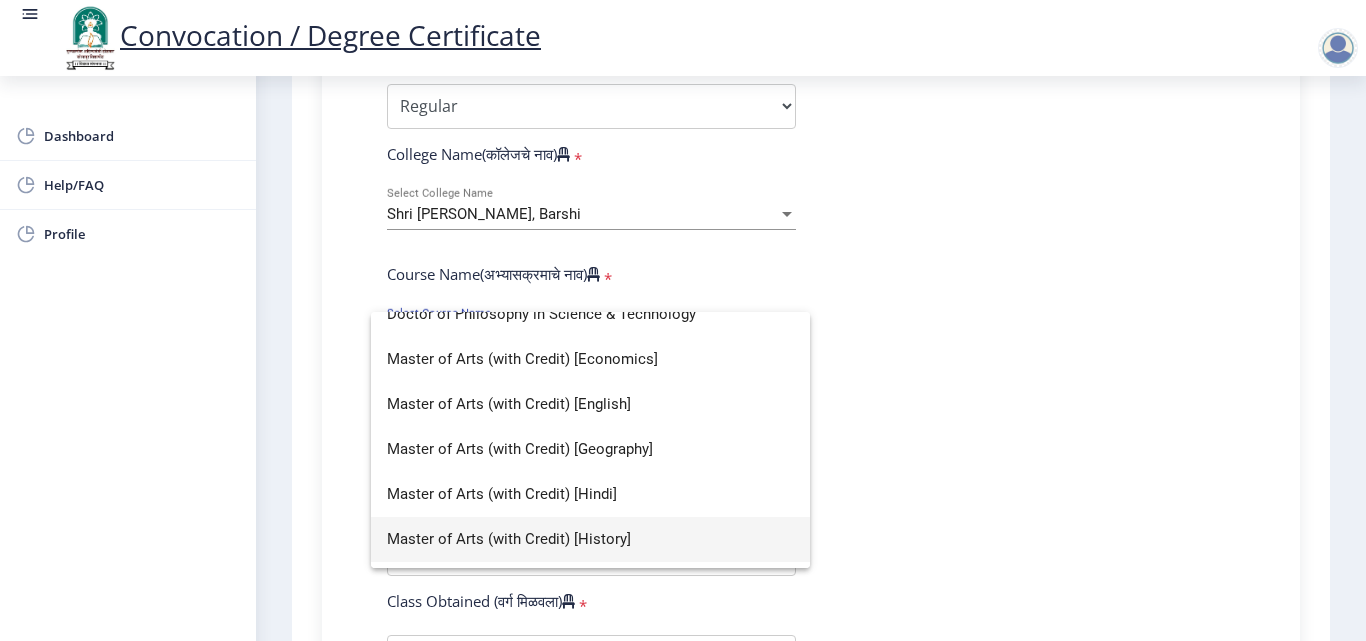 click on "Master of Arts (with Credit) [History]" at bounding box center [590, 539] 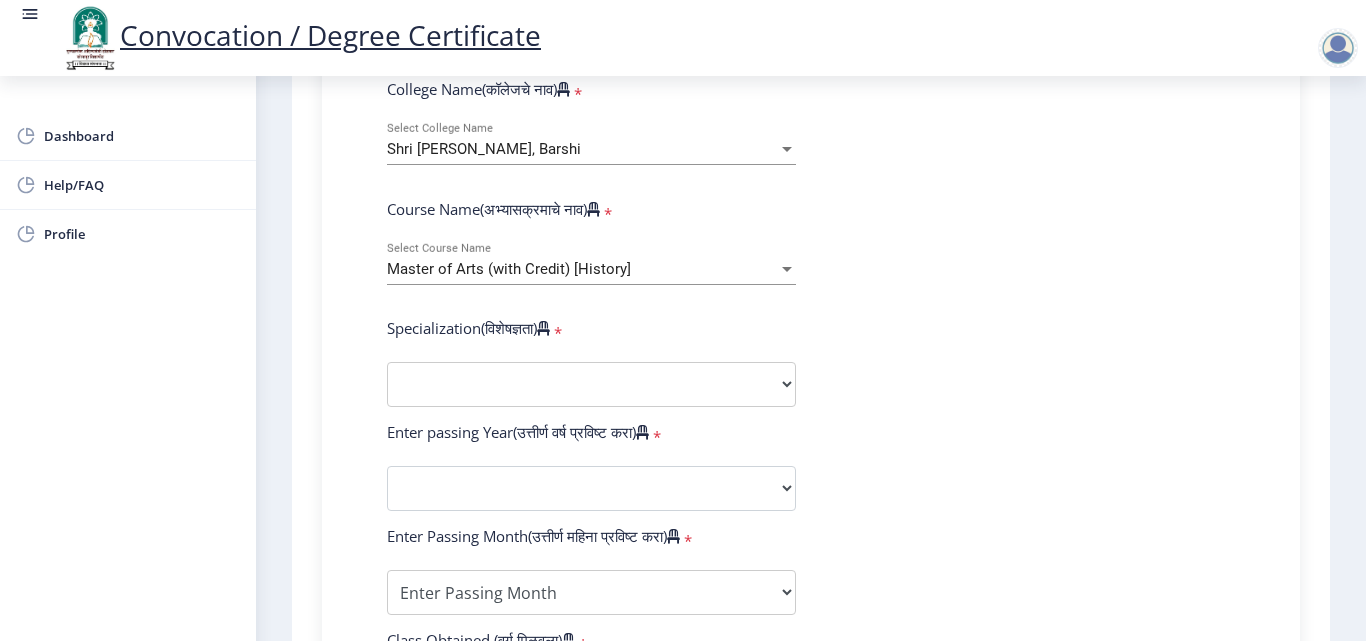 scroll, scrollTop: 800, scrollLeft: 0, axis: vertical 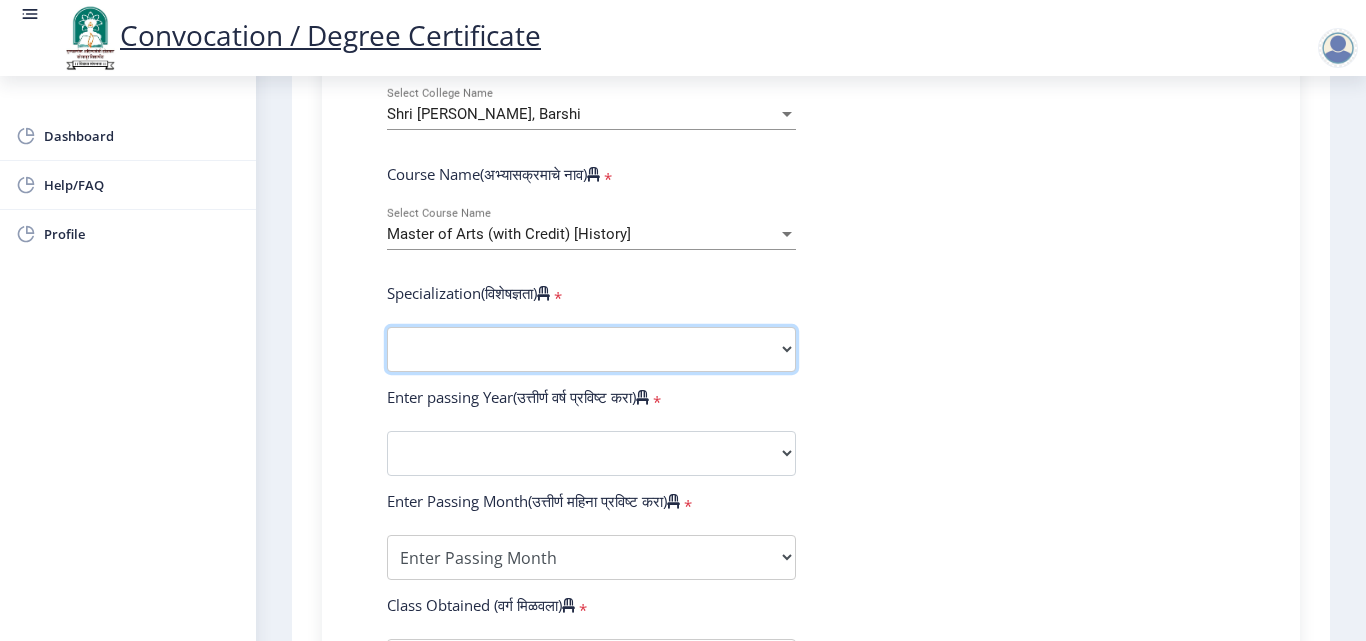 click on "Specialization English Hindi Marathi Urdu Ancient Indian History Culture & Archaeology Clinical Psychology Economics History Mass Communication Political Science Rural Development Sanskrit Sociology Applied Economics Kannada Geography Music (Tabla/Pakhavaj) Pali Prakrit Other" at bounding box center (591, 349) 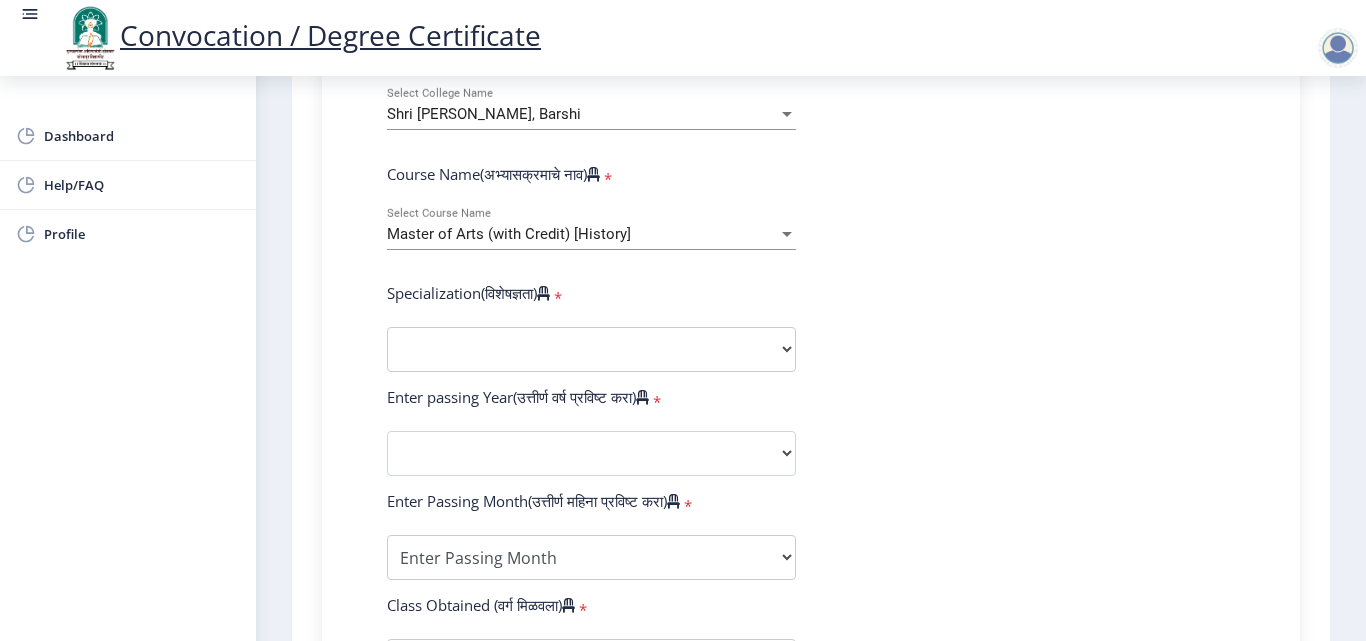 click on "Enter Your PRN Number (तुमचा पीआरएन (कायम नोंदणी क्रमांक) एंटर करा)   * Student Type (विद्यार्थी प्रकार)    * Select Student Type Regular External College Name(कॉलेजचे नाव)   * Shri [PERSON_NAME], Barshi Select College Name Course Name(अभ्यासक्रमाचे नाव)   * Master of Arts (with Credit) [History] Select Course Name  Specialization(विशेषज्ञता)   * Specialization English Hindi Marathi Urdu Ancient Indian History Culture & Archaeology Clinical Psychology Economics History Mass Communication Political Science Rural Development Sanskrit Sociology Applied Economics Kannada Geography Music (Tabla/Pakhavaj) Pali Prakrit Other Enter passing Year(उत्तीर्ण वर्ष प्रविष्ट करा)   *  2025   2024   2023   2022   2021   2020   2019   2018   2017   2016   2015   2014   2013   2012   2011  *" 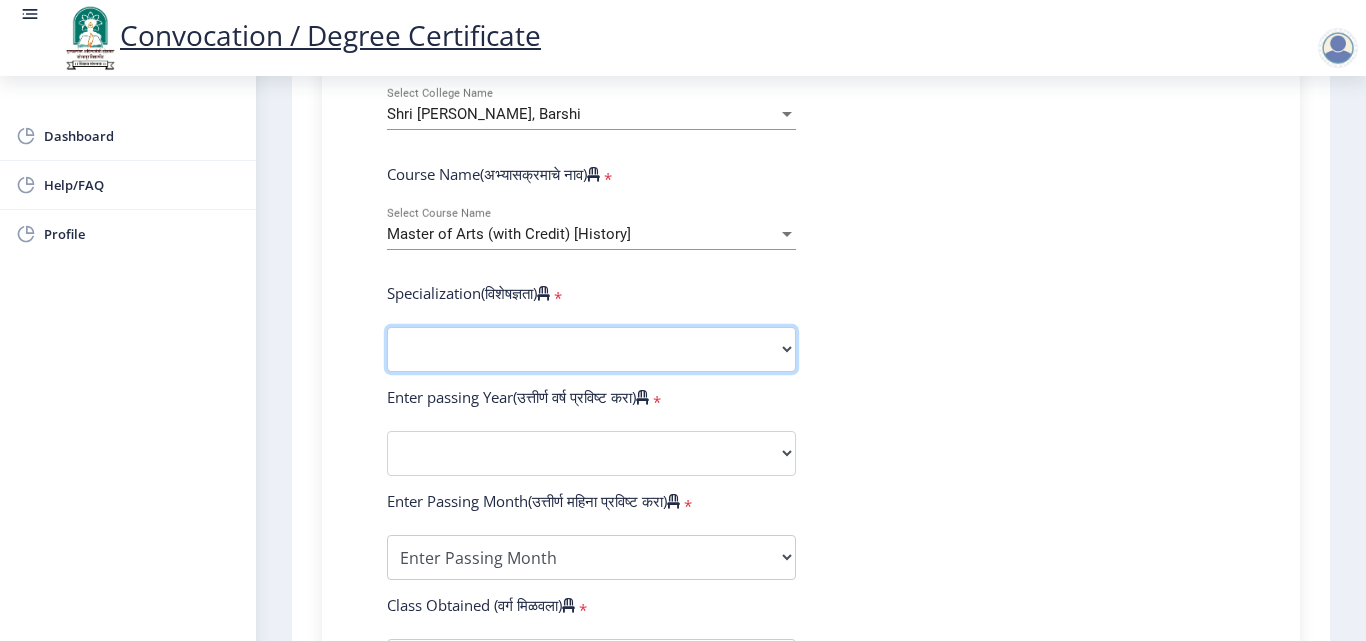 click on "Specialization English Hindi Marathi Urdu Ancient Indian History Culture & Archaeology Clinical Psychology Economics History Mass Communication Political Science Rural Development Sanskrit Sociology Applied Economics Kannada Geography Music (Tabla/Pakhavaj) Pali Prakrit Other" at bounding box center (591, 349) 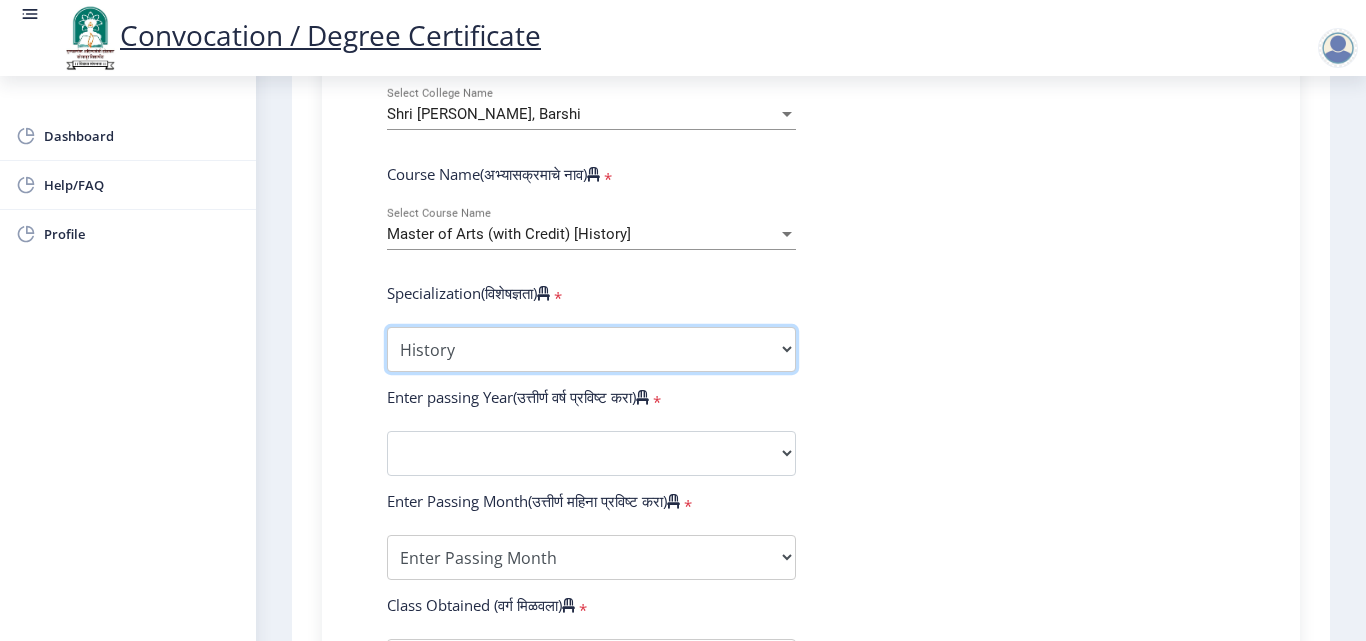 click on "Specialization English Hindi Marathi Urdu Ancient Indian History Culture & Archaeology Clinical Psychology Economics History Mass Communication Political Science Rural Development Sanskrit Sociology Applied Economics Kannada Geography Music (Tabla/Pakhavaj) Pali Prakrit Other" at bounding box center (591, 349) 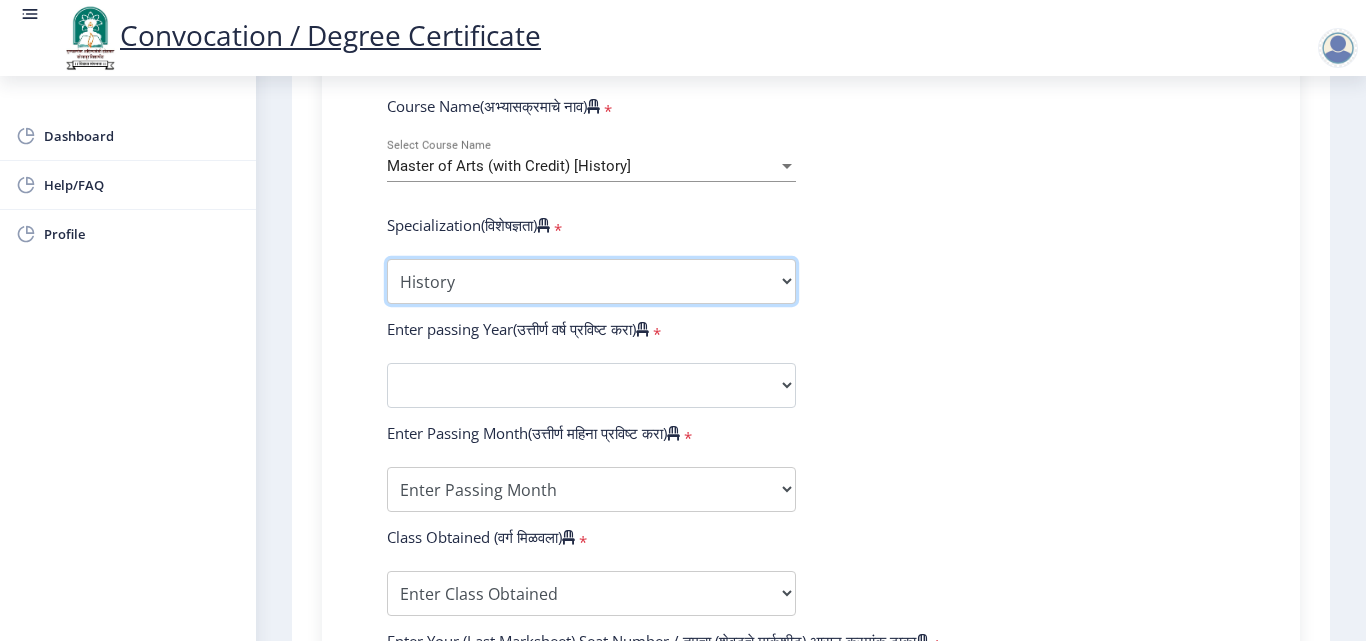 scroll, scrollTop: 900, scrollLeft: 0, axis: vertical 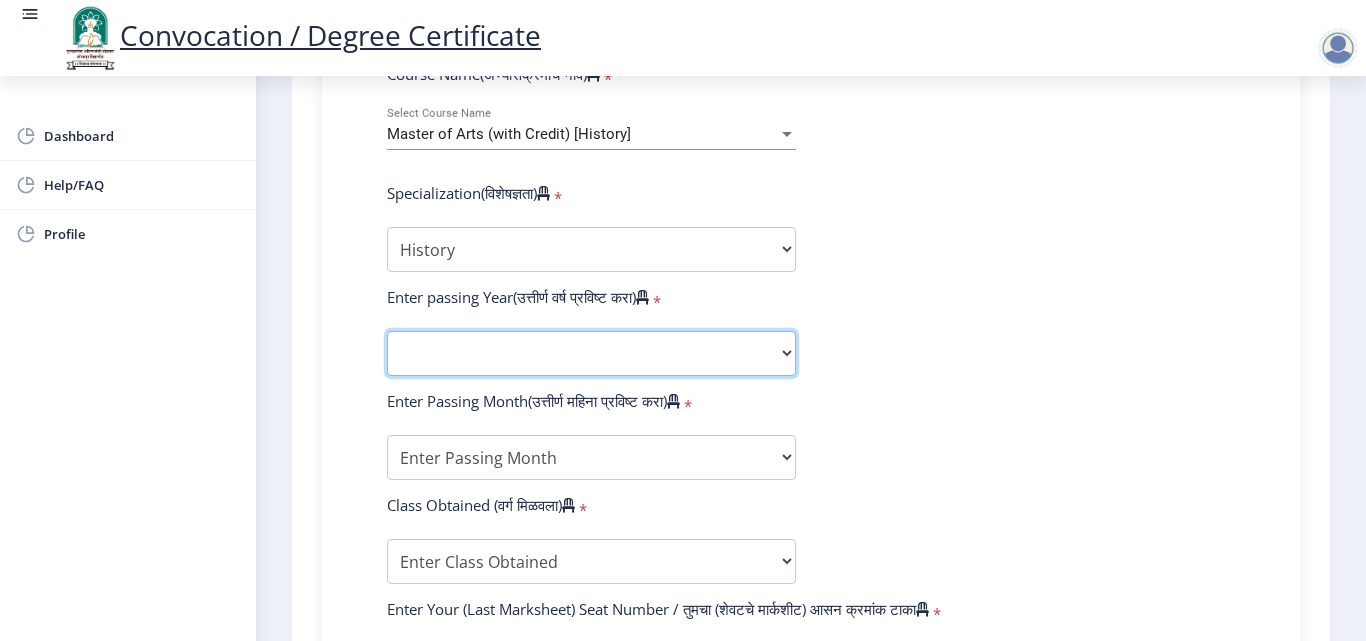 click on "2025   2024   2023   2022   2021   2020   2019   2018   2017   2016   2015   2014   2013   2012   2011   2010   2009   2008   2007   2006   2005   2004   2003   2002   2001   2000   1999   1998   1997   1996   1995   1994   1993   1992   1991   1990   1989   1988   1987   1986   1985   1984   1983   1982   1981   1980   1979   1978   1977   1976" 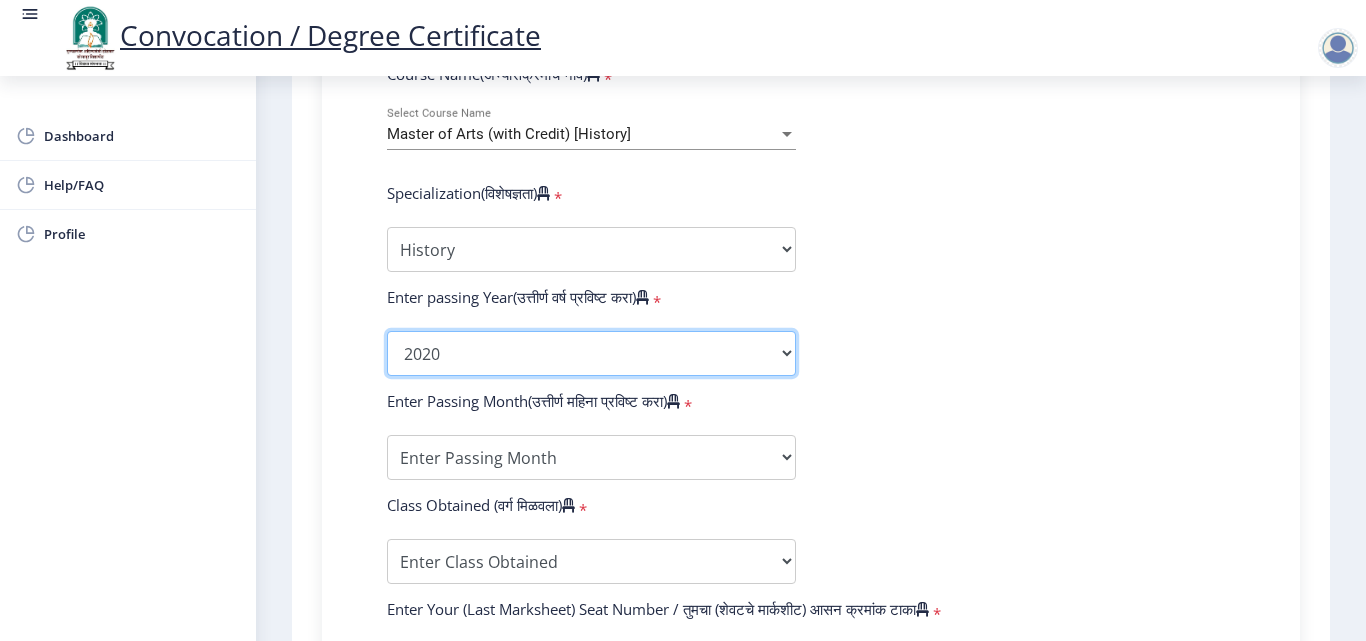 click on "2025   2024   2023   2022   2021   2020   2019   2018   2017   2016   2015   2014   2013   2012   2011   2010   2009   2008   2007   2006   2005   2004   2003   2002   2001   2000   1999   1998   1997   1996   1995   1994   1993   1992   1991   1990   1989   1988   1987   1986   1985   1984   1983   1982   1981   1980   1979   1978   1977   1976" 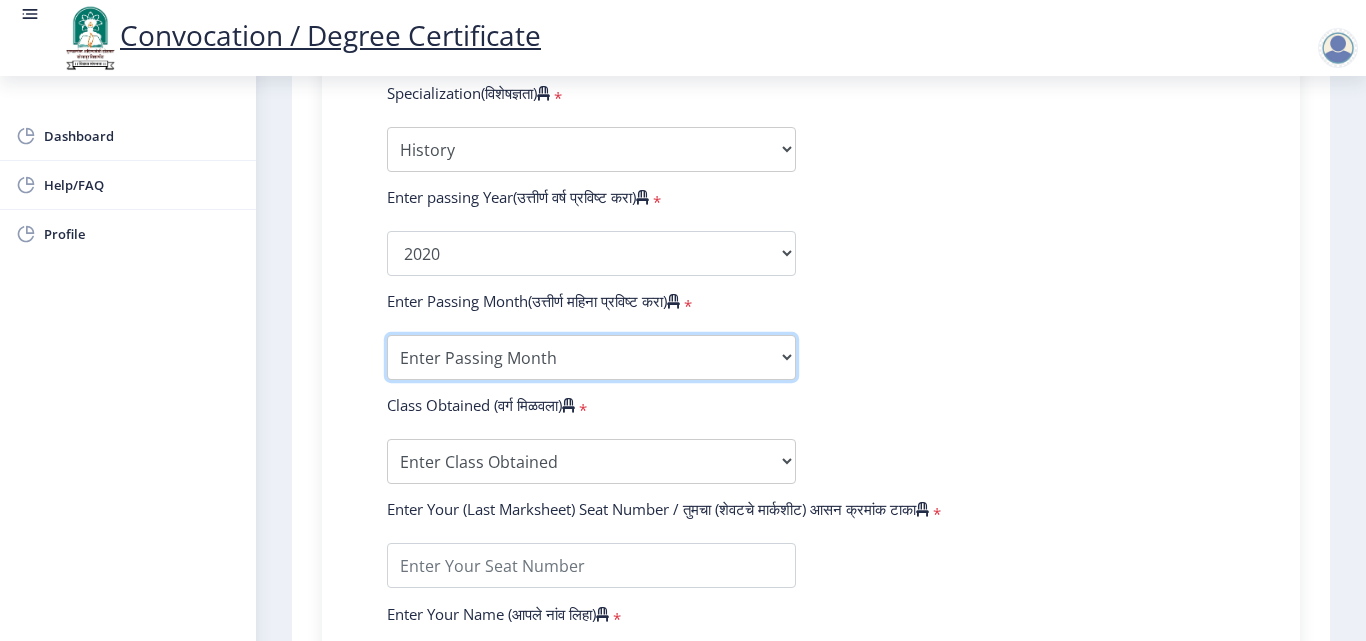 click on "Enter Passing Month March April May October November December" at bounding box center (591, 357) 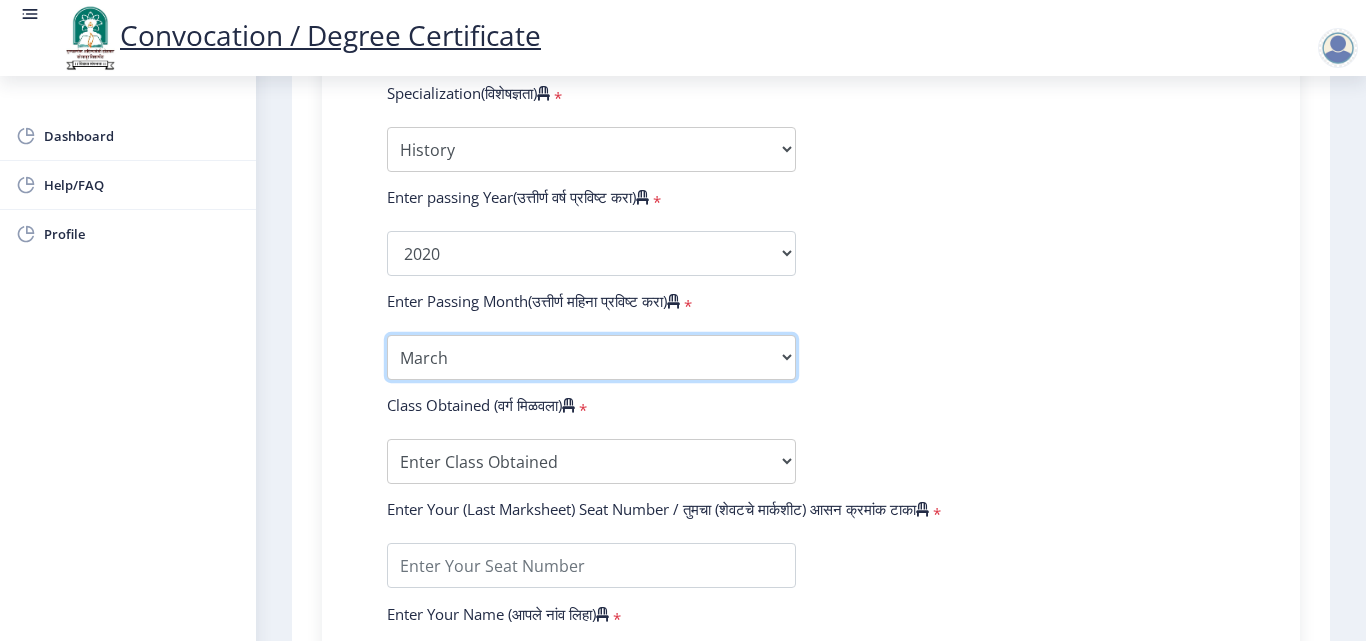 click on "Enter Passing Month March April May October November December" at bounding box center [591, 357] 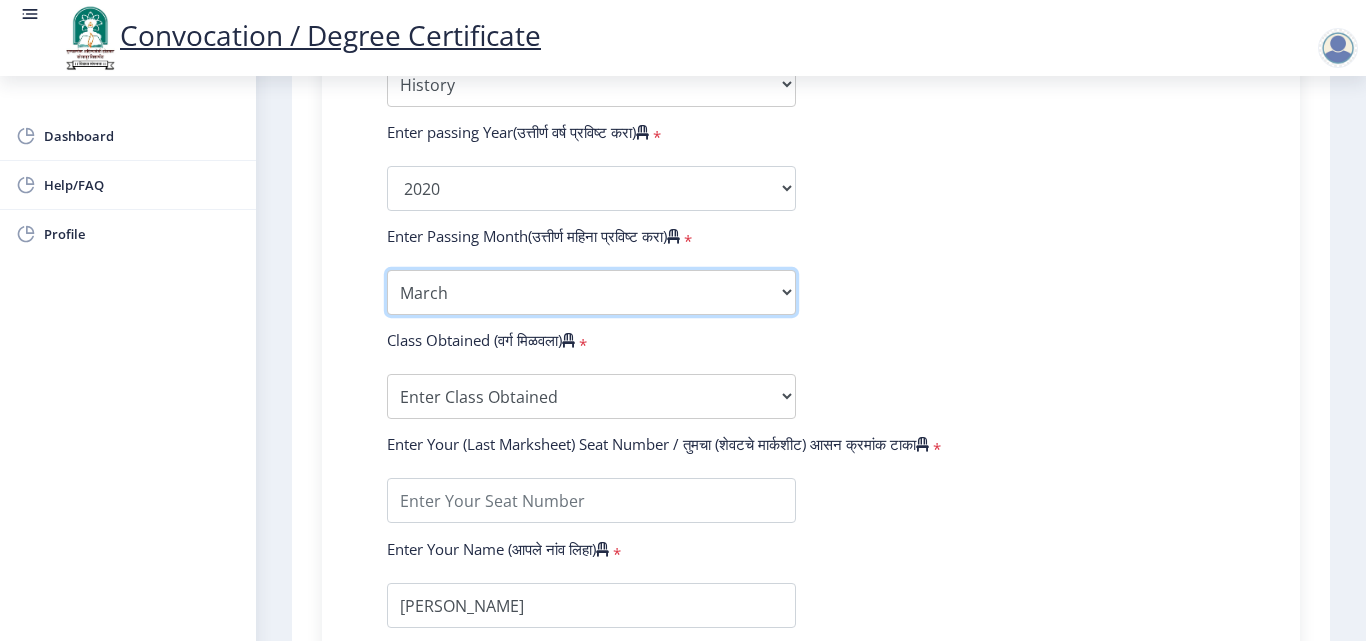 scroll, scrollTop: 1100, scrollLeft: 0, axis: vertical 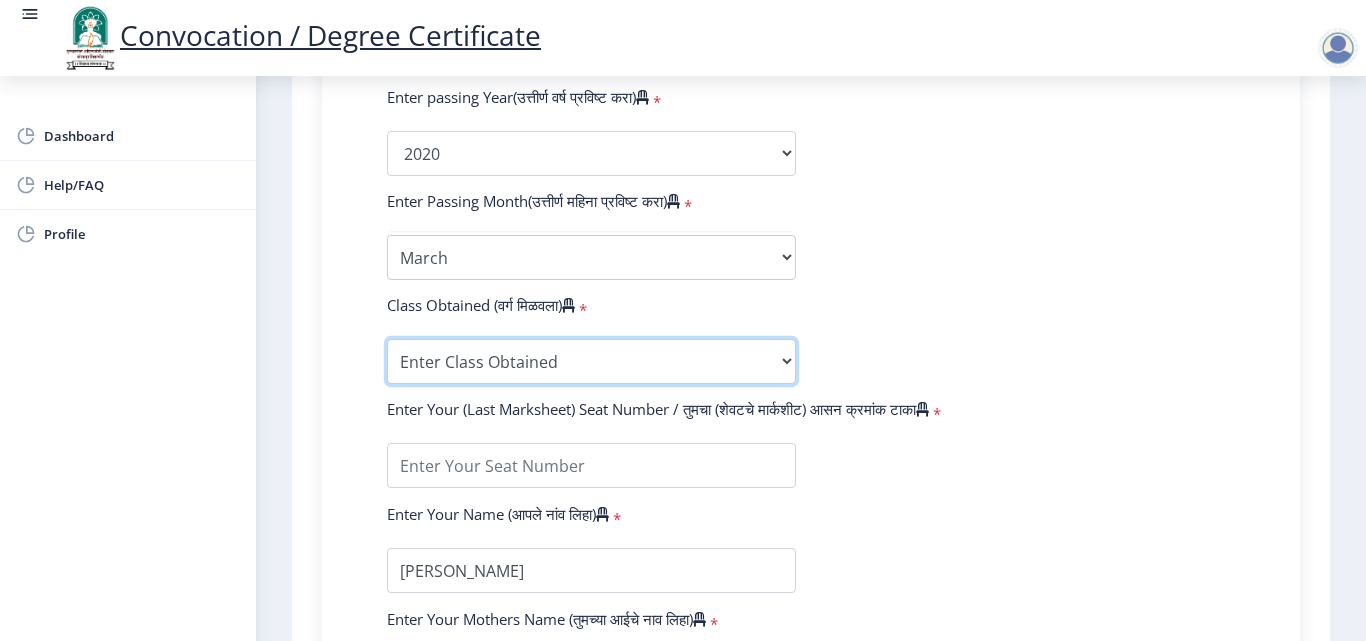 click on "Enter Class Obtained FIRST CLASS WITH DISTINCTION FIRST CLASS HIGHER SECOND CLASS SECOND CLASS PASS CLASS Grade O Grade A+ Grade A Grade B+ Grade B Grade C+ Grade C Grade D Grade E" at bounding box center (591, 361) 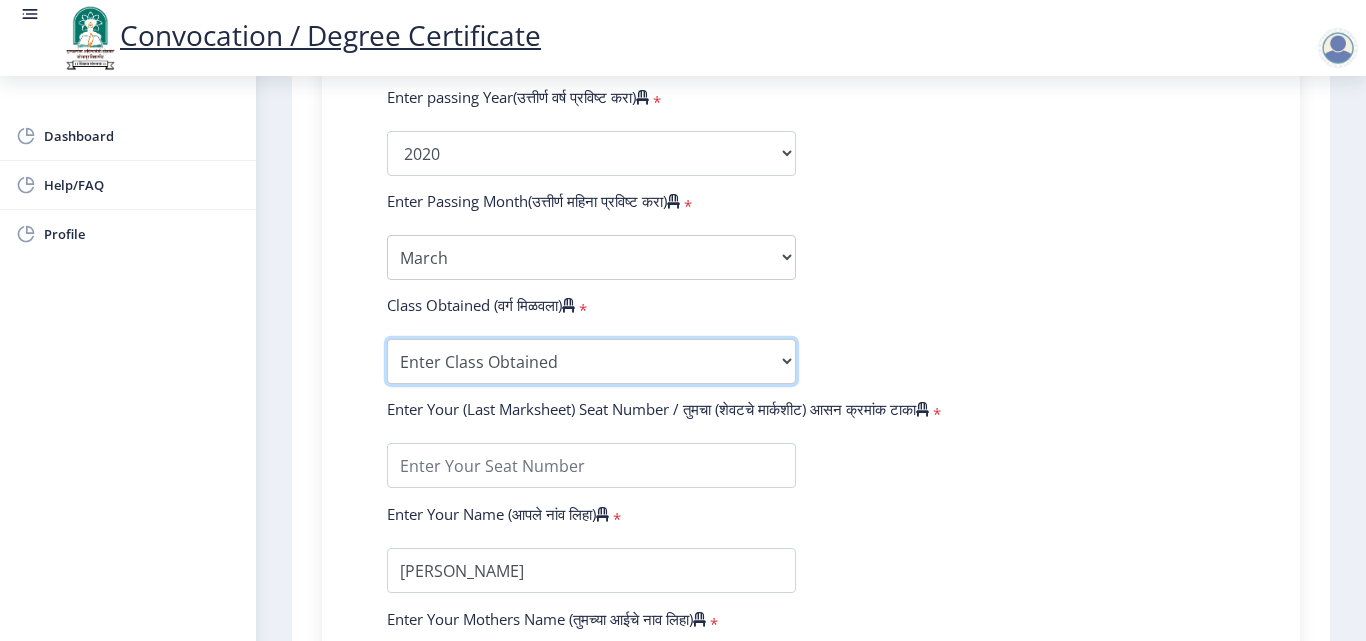 select on "Grade A+" 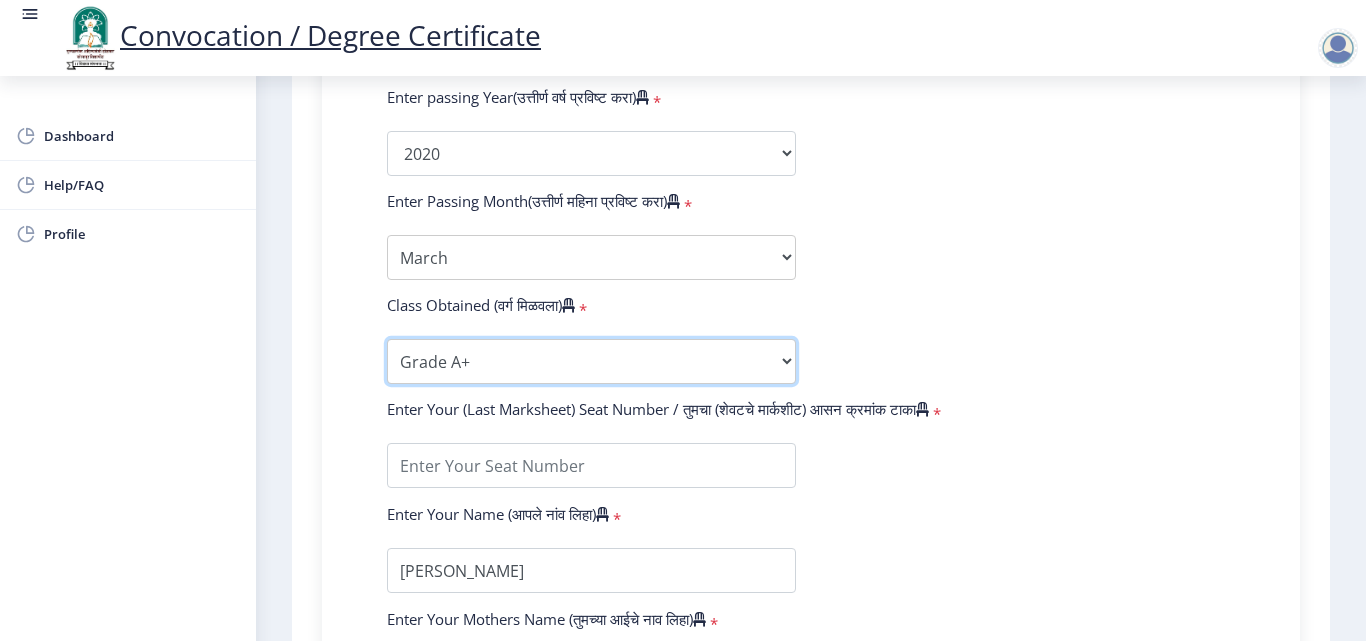 click on "Enter Class Obtained FIRST CLASS WITH DISTINCTION FIRST CLASS HIGHER SECOND CLASS SECOND CLASS PASS CLASS Grade O Grade A+ Grade A Grade B+ Grade B Grade C+ Grade C Grade D Grade E" at bounding box center [591, 361] 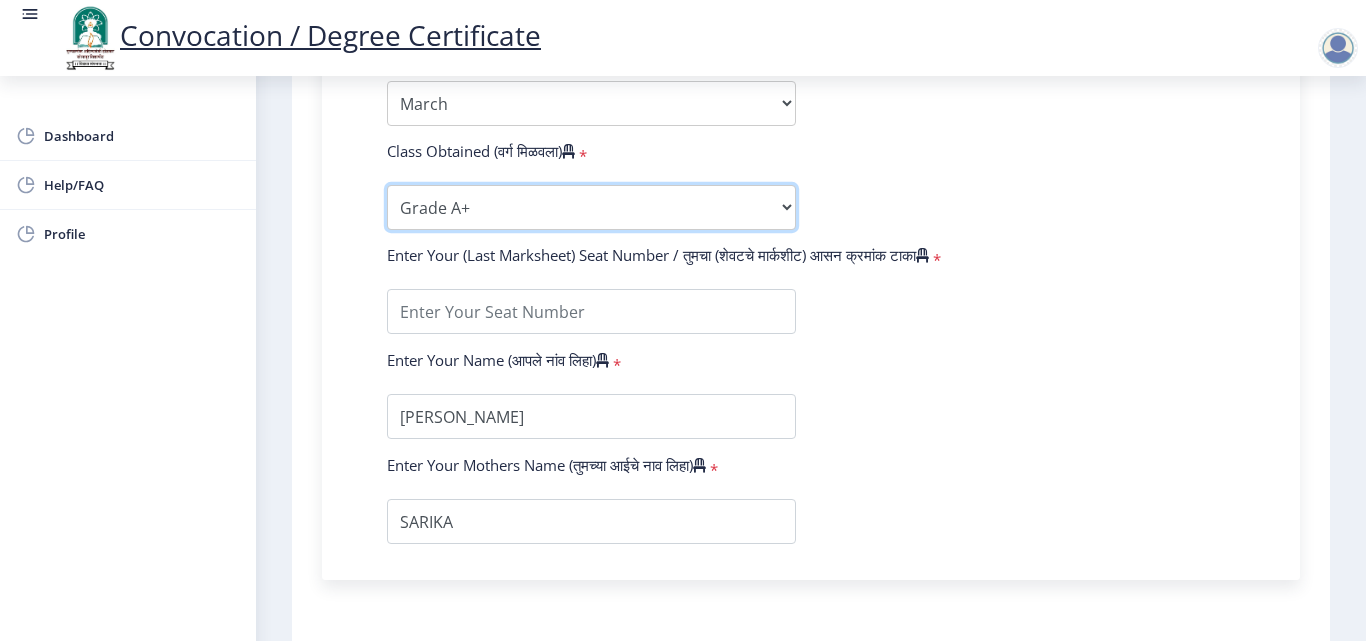 scroll, scrollTop: 1300, scrollLeft: 0, axis: vertical 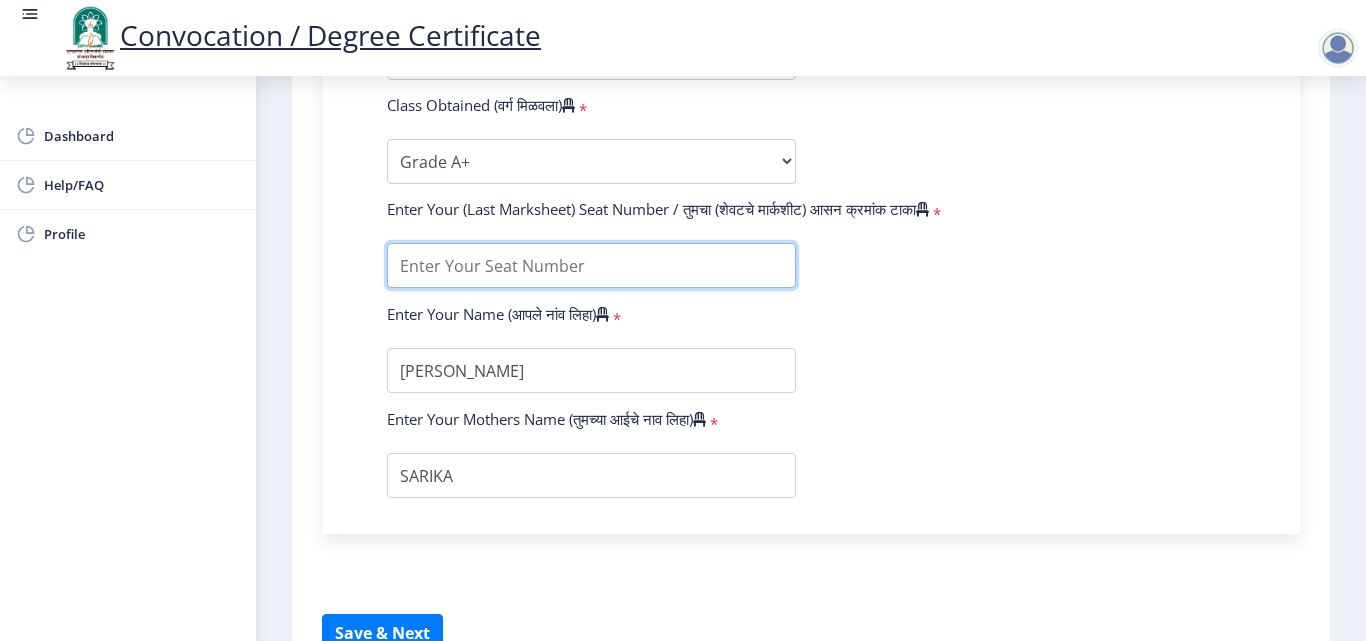 click at bounding box center (591, 265) 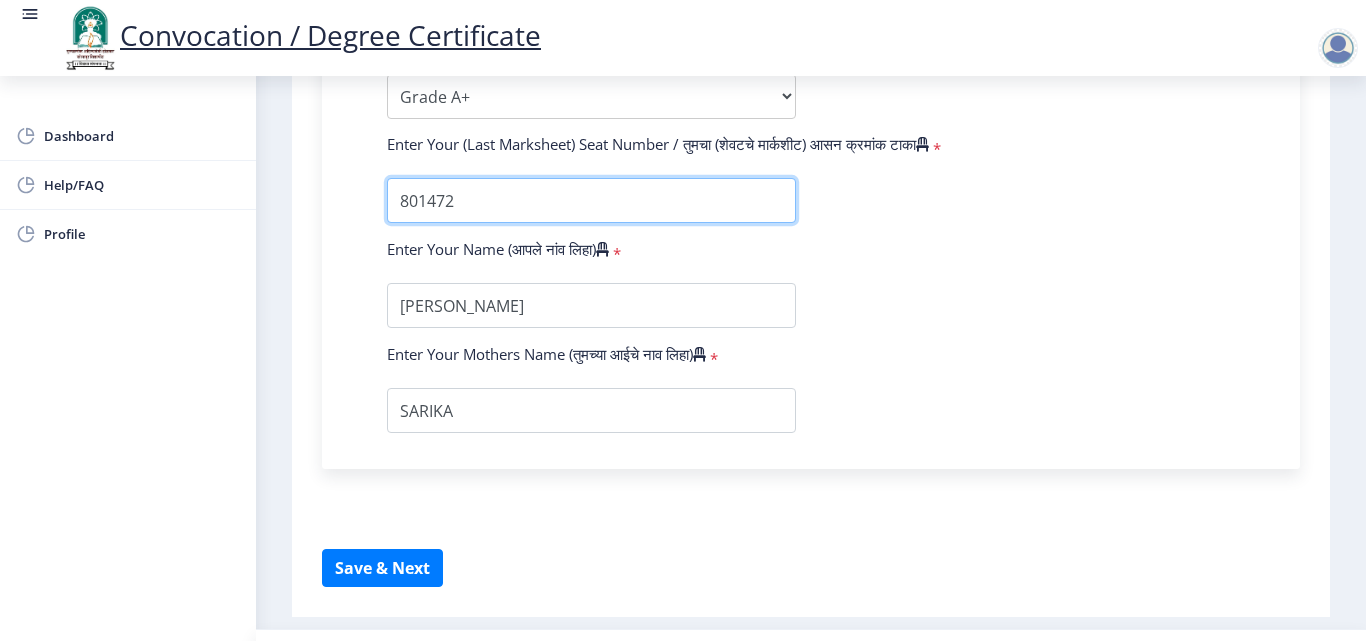 scroll, scrollTop: 1414, scrollLeft: 0, axis: vertical 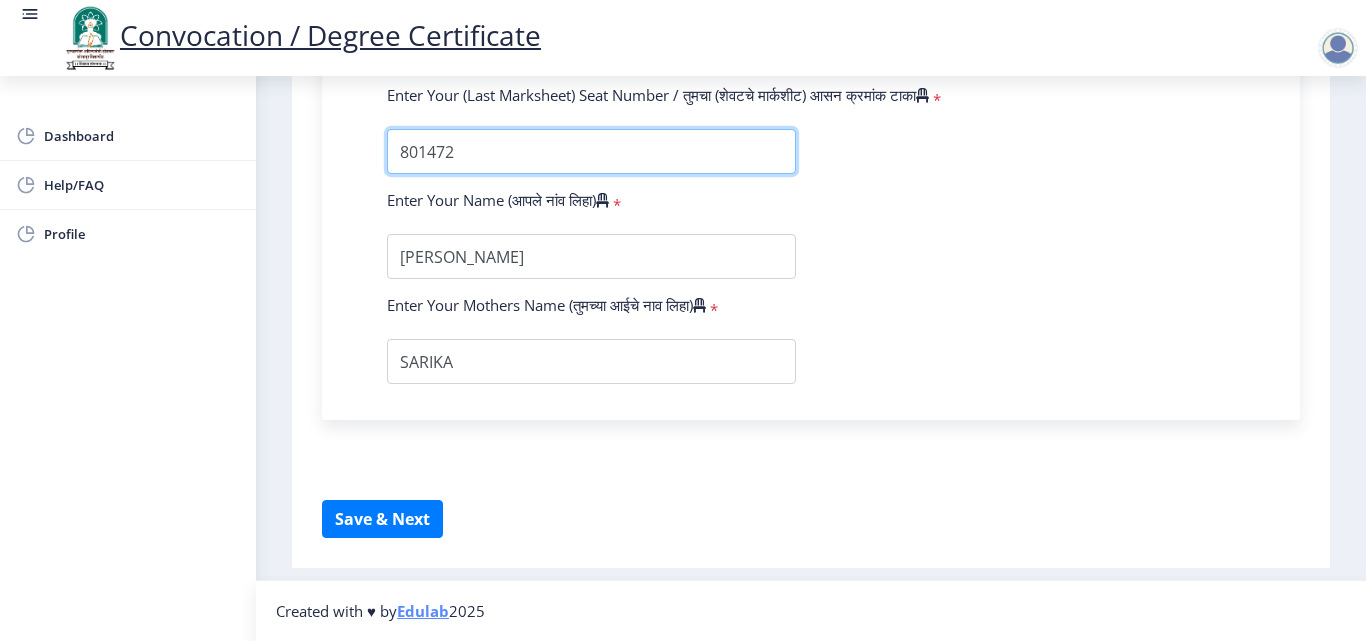 type on "801472" 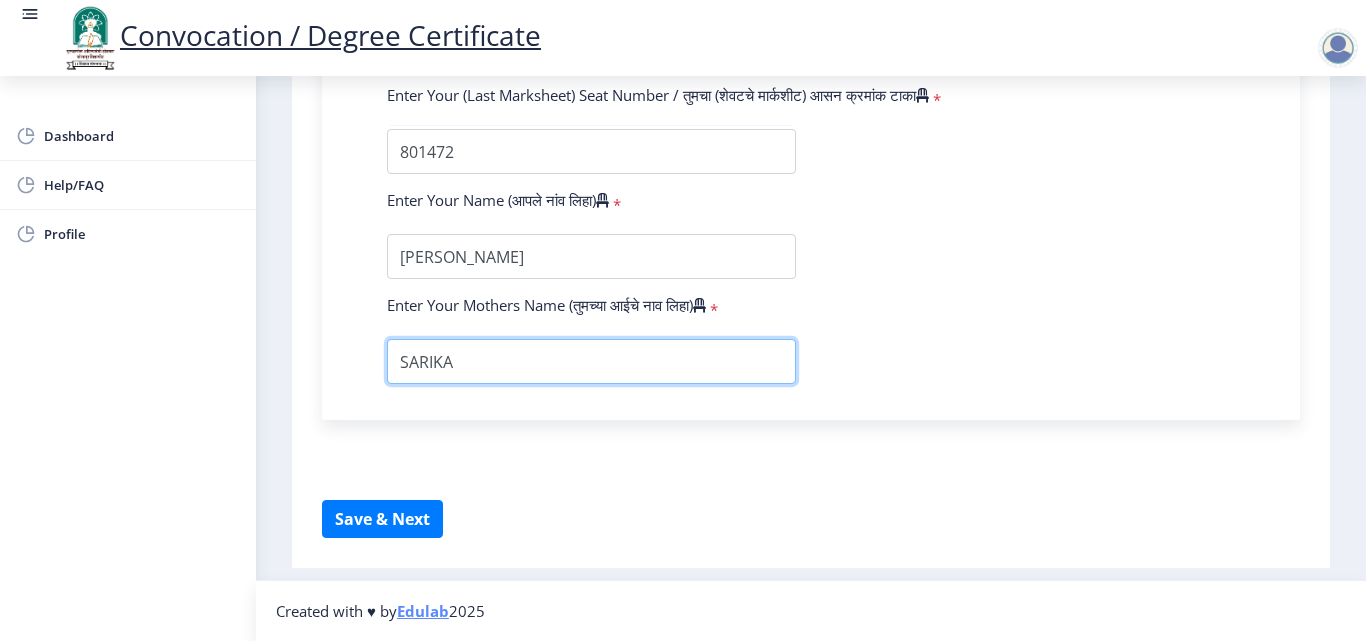 click at bounding box center [591, 361] 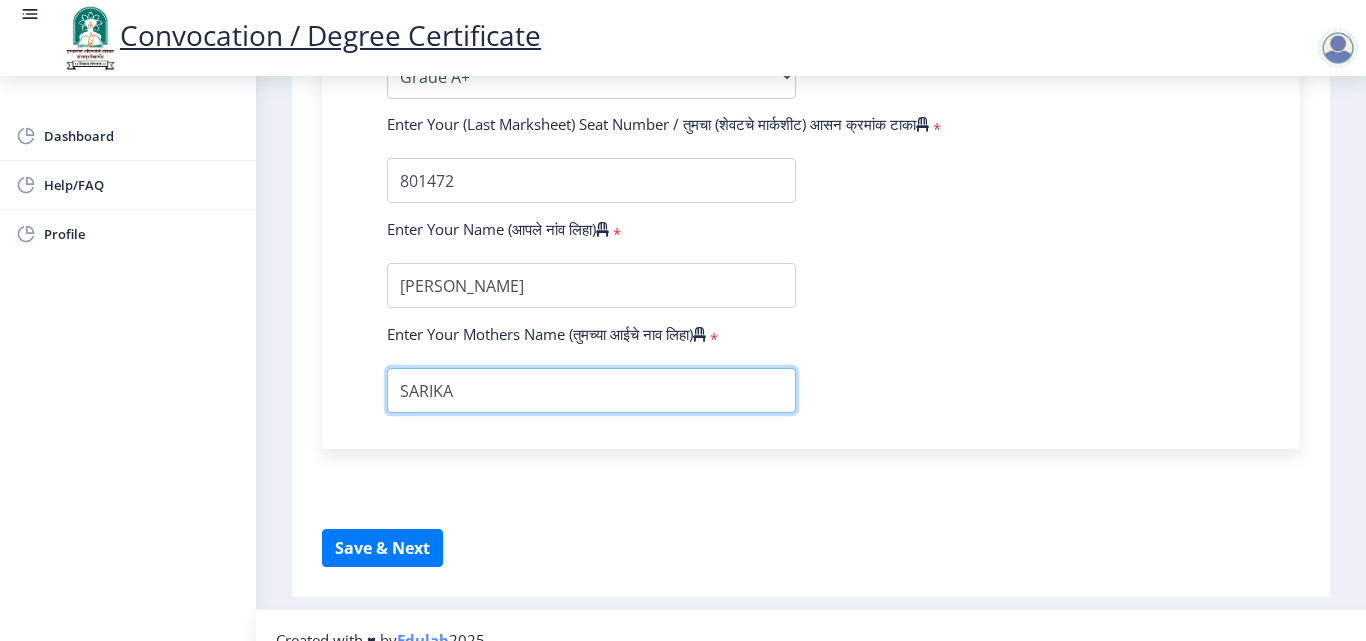 scroll, scrollTop: 1414, scrollLeft: 0, axis: vertical 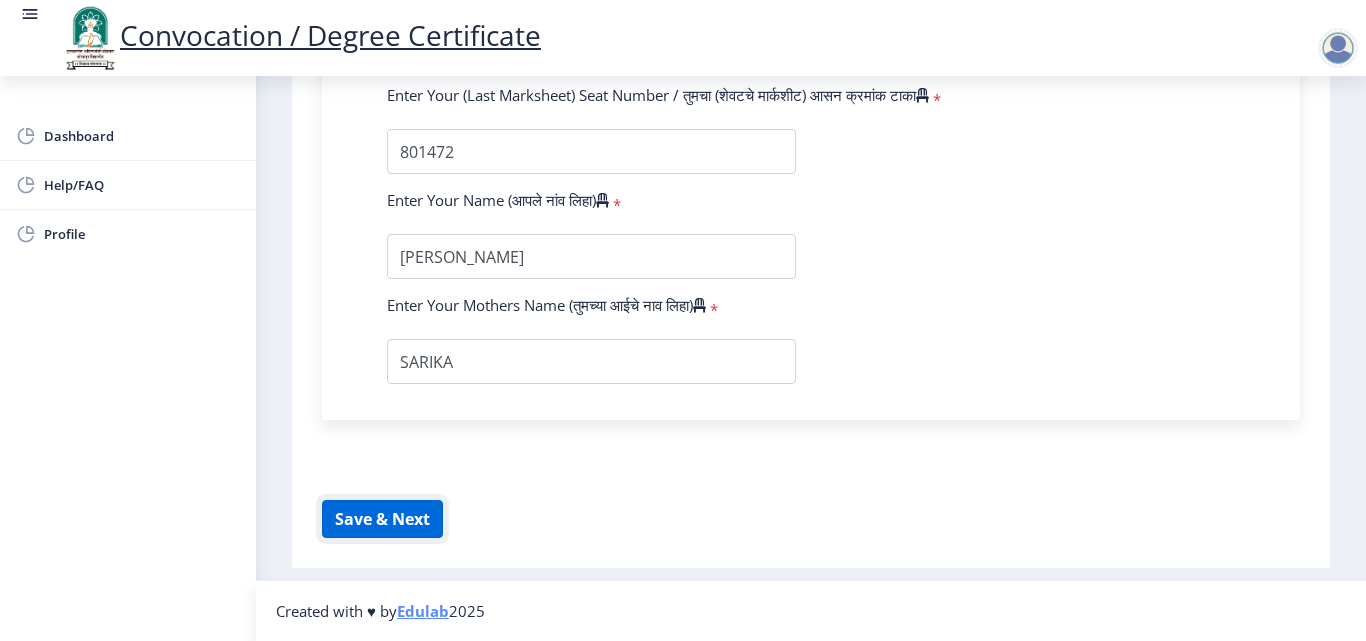 click on "Save & Next" 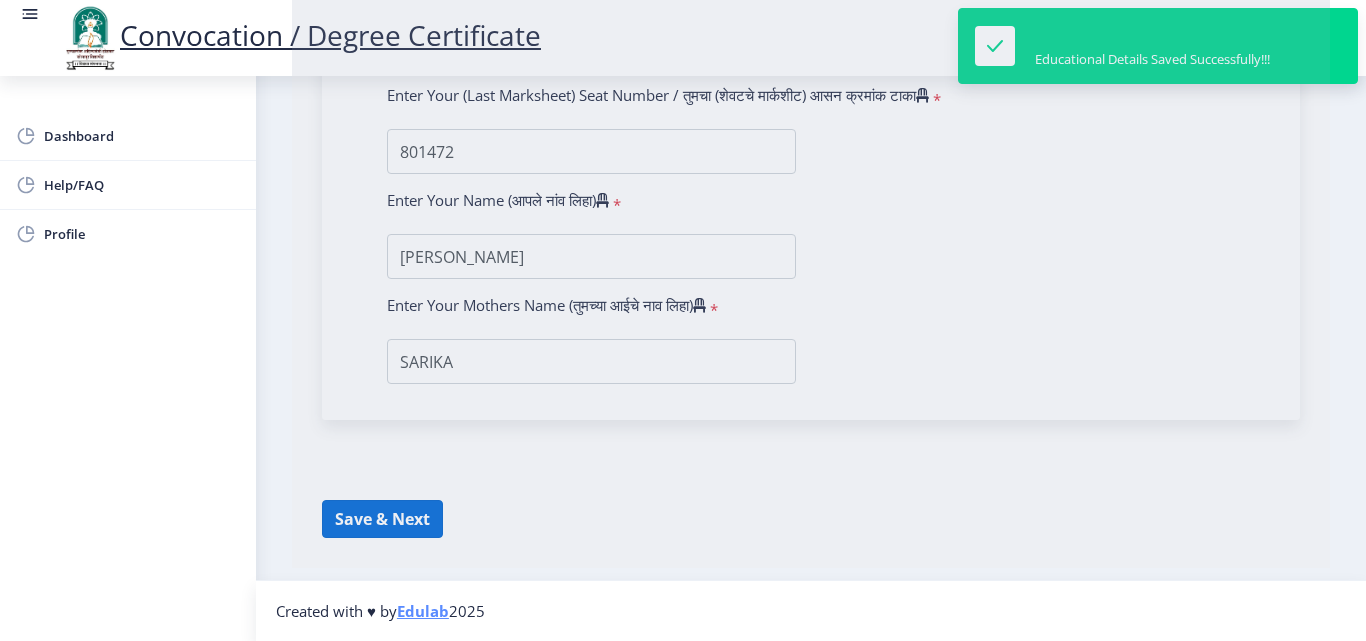 select 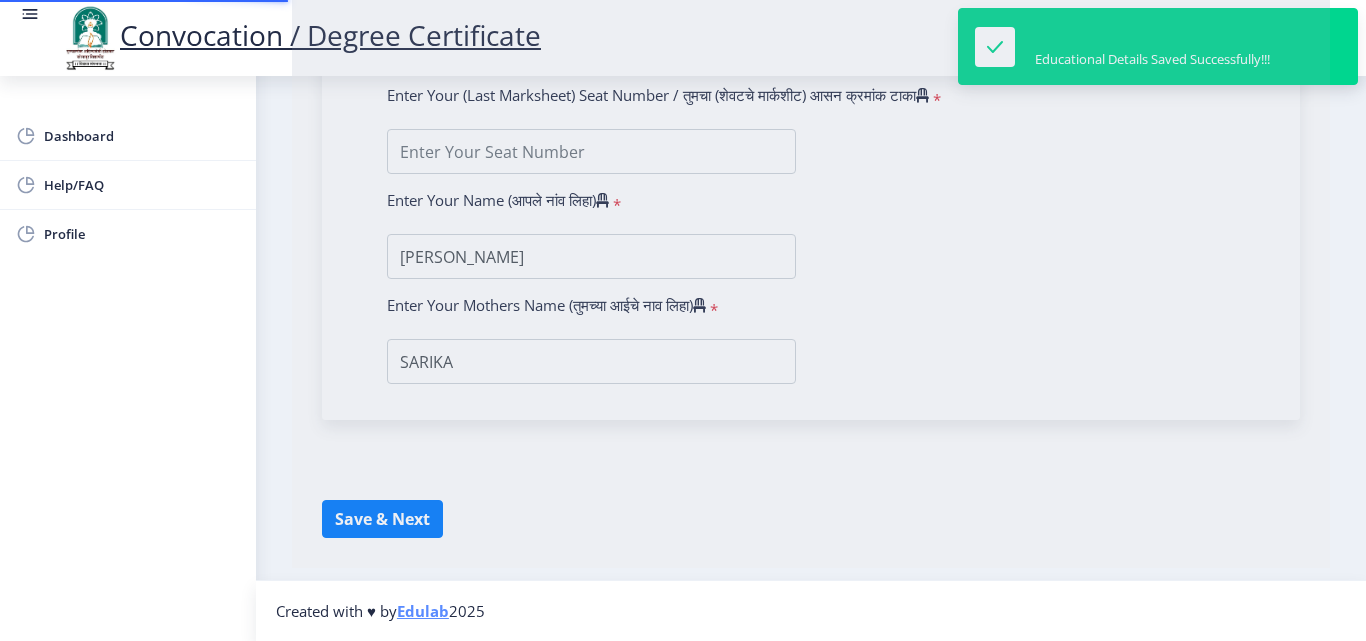 type on "2018032500014727" 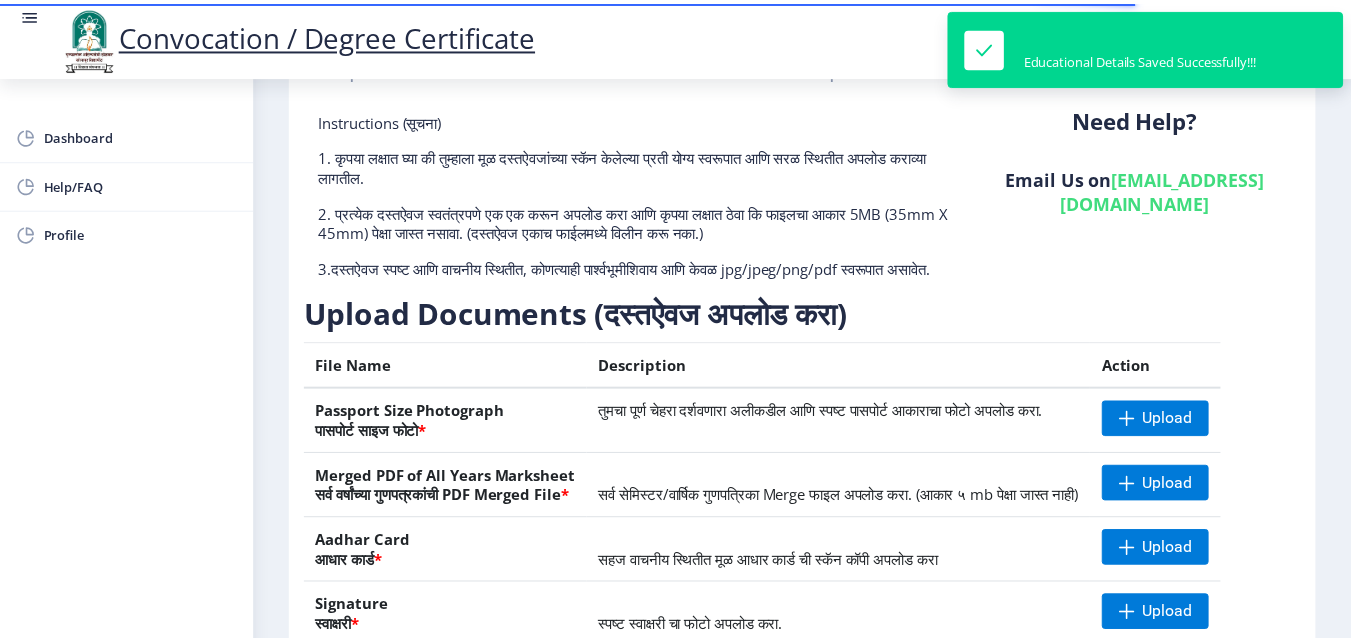 scroll, scrollTop: 300, scrollLeft: 0, axis: vertical 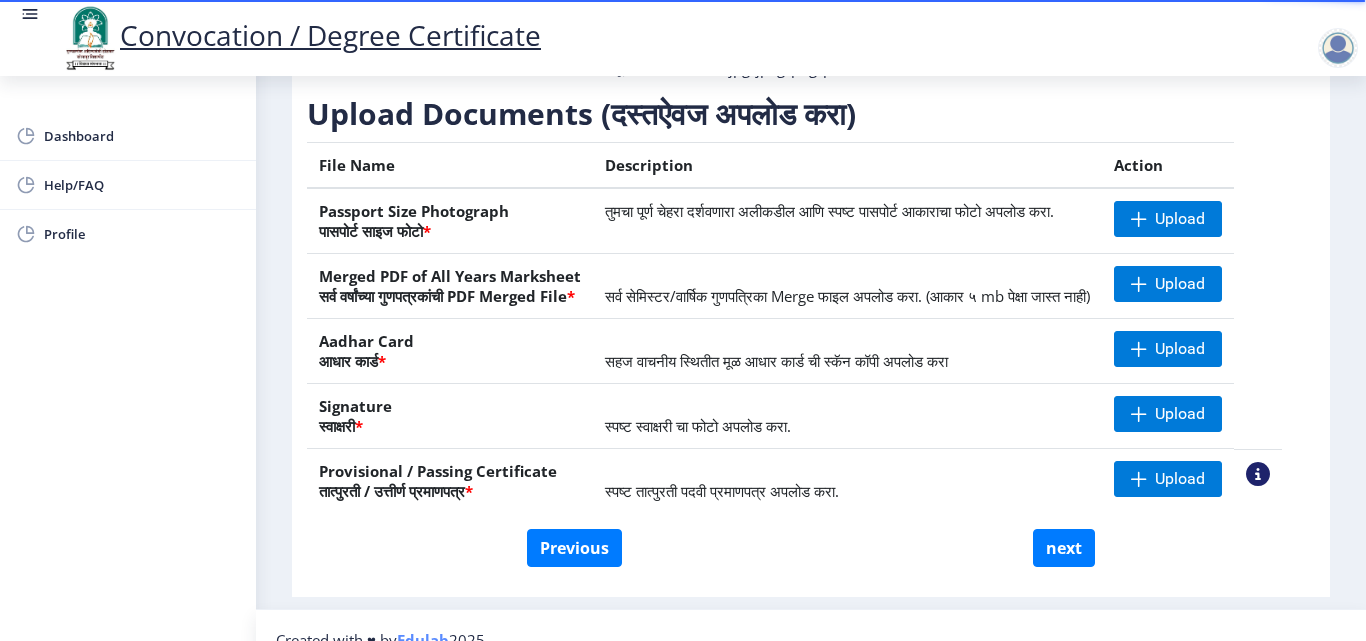 click 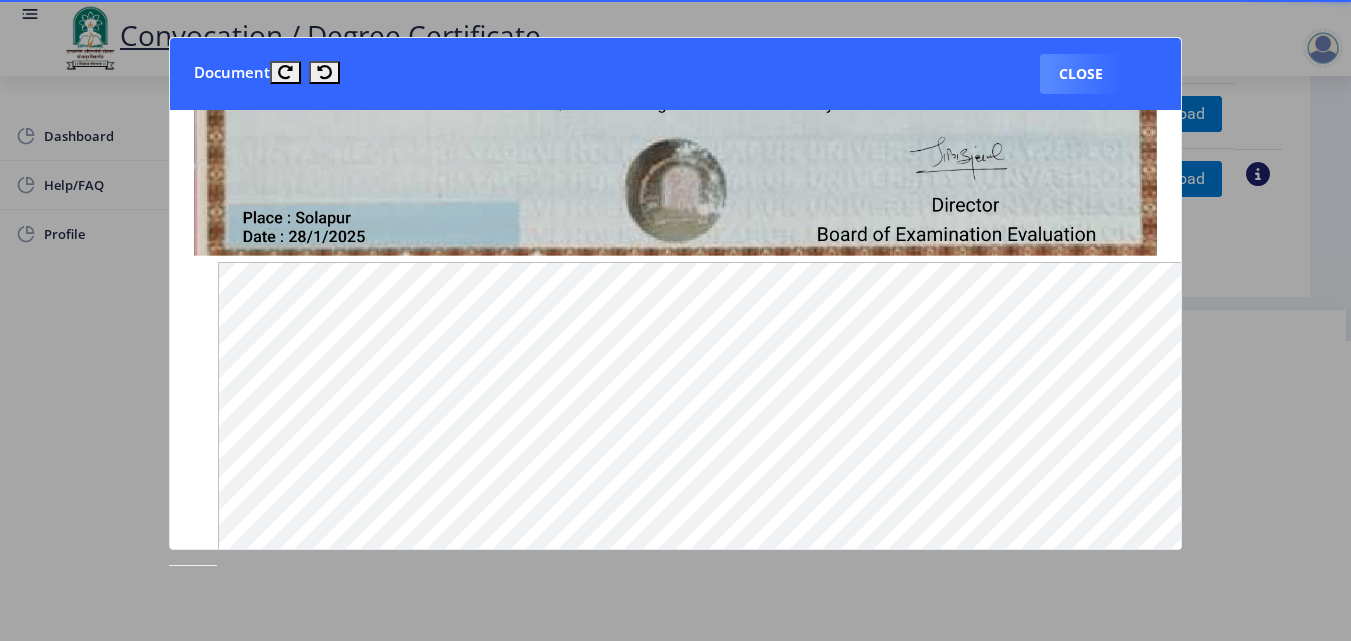 scroll, scrollTop: 600, scrollLeft: 0, axis: vertical 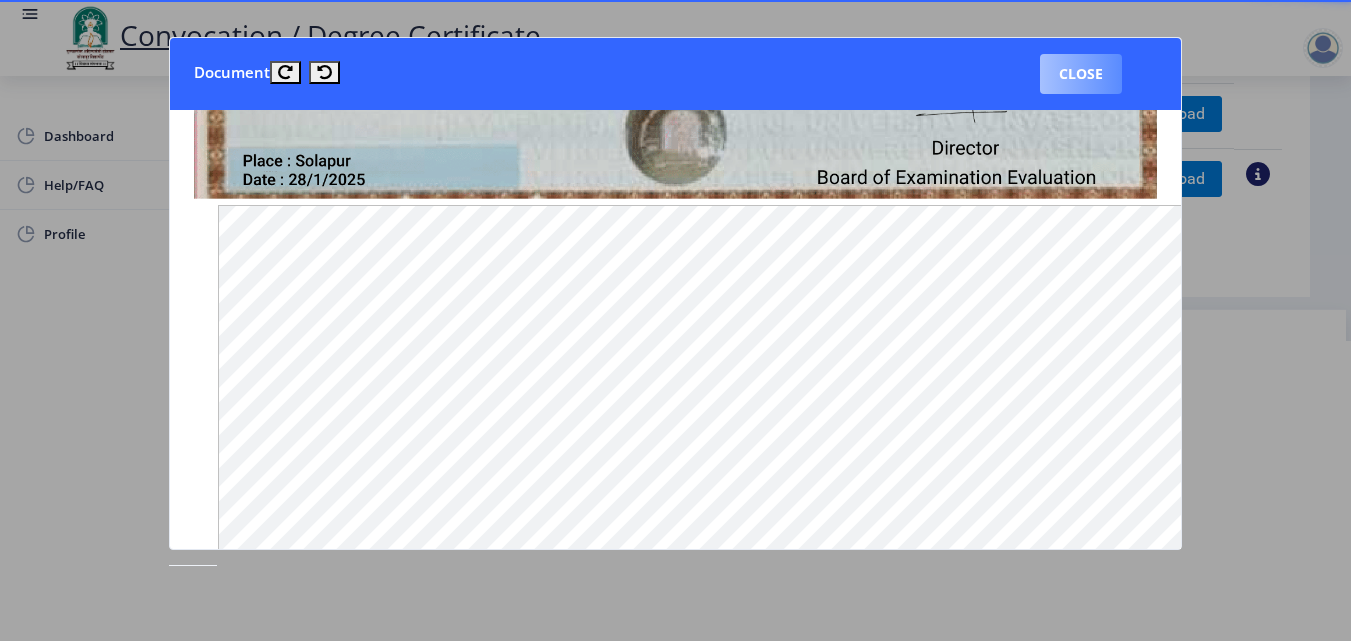 click on "Close" at bounding box center (1081, 74) 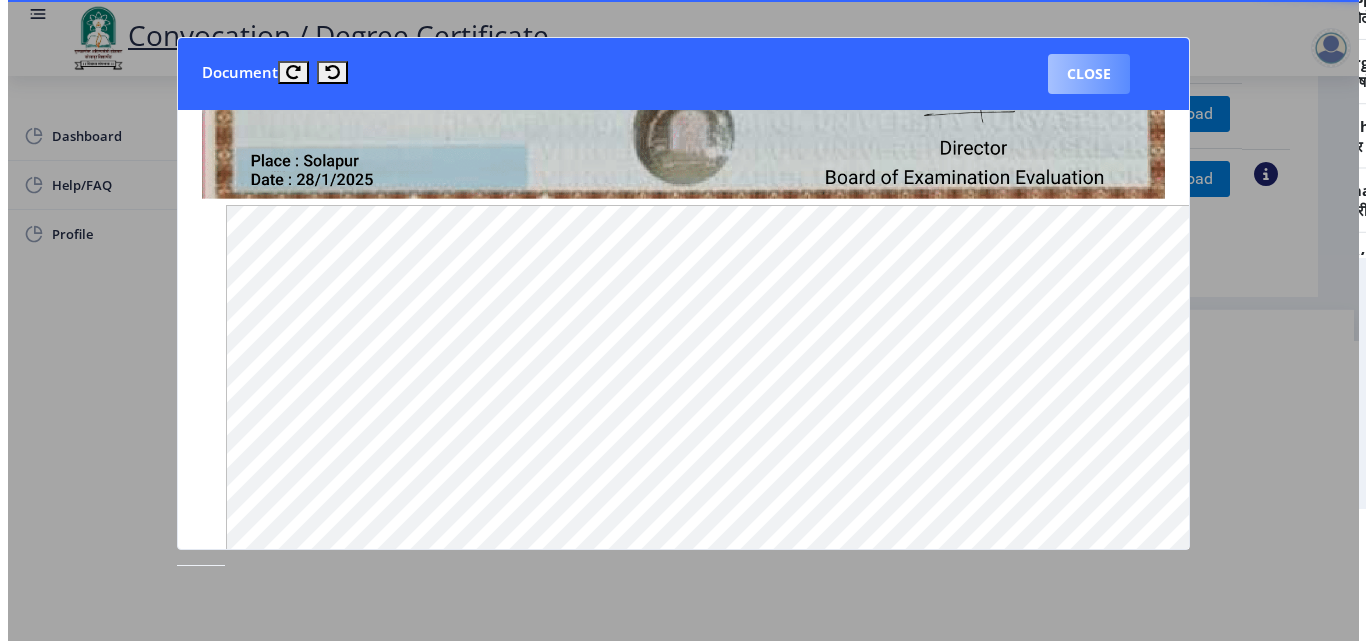 scroll, scrollTop: 173, scrollLeft: 0, axis: vertical 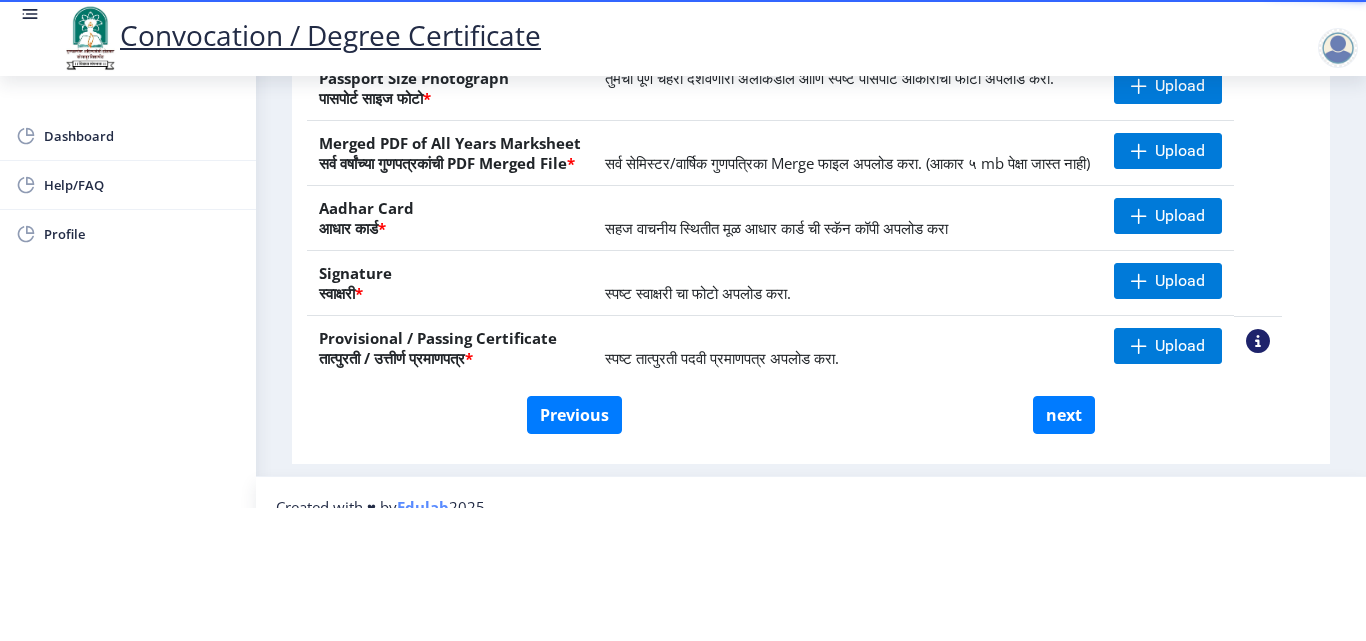 click on "*" 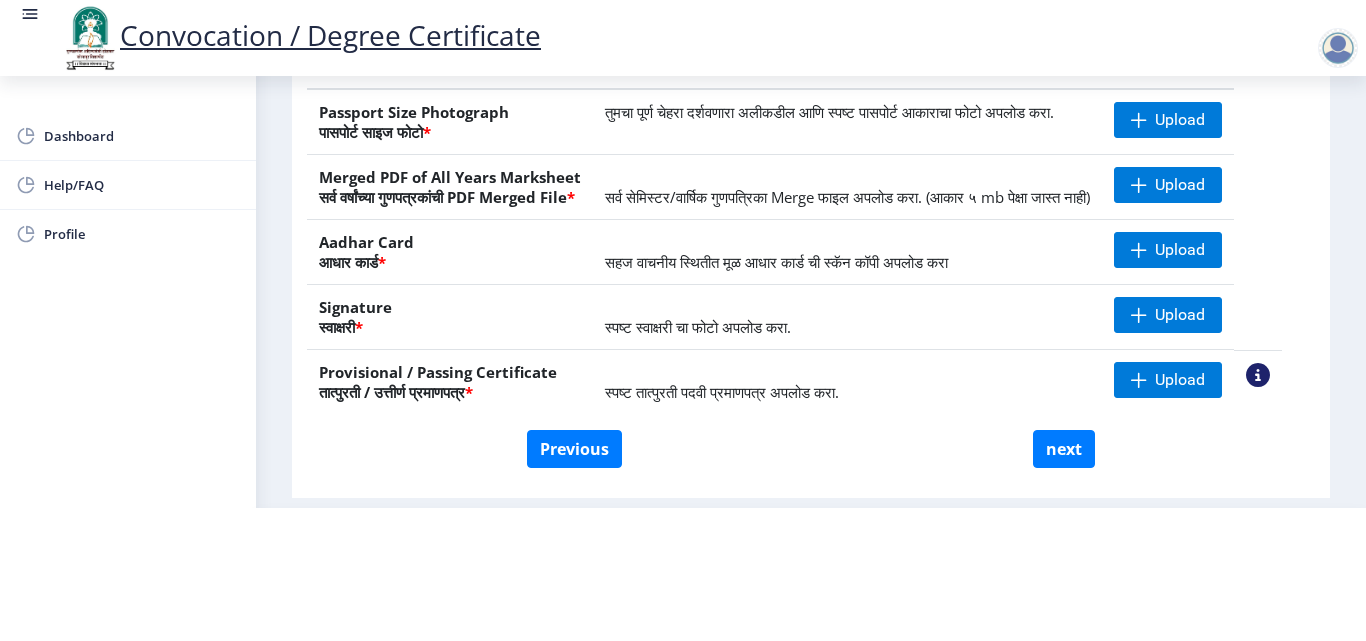 scroll, scrollTop: 300, scrollLeft: 0, axis: vertical 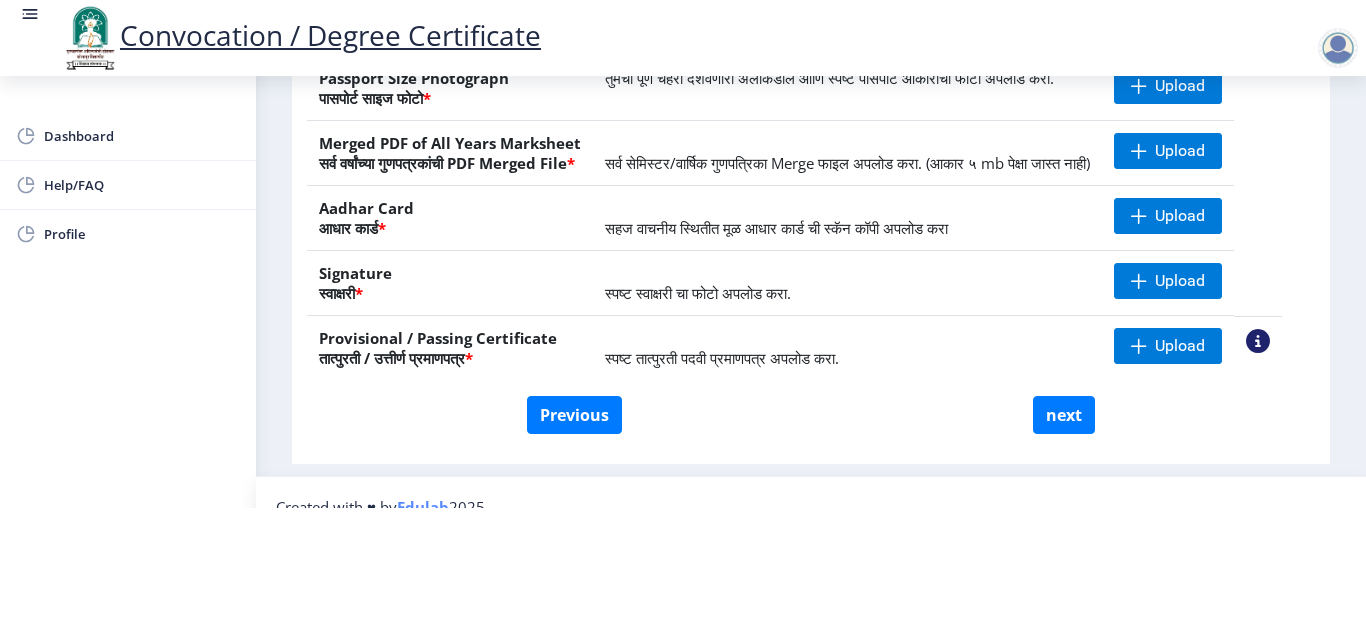 click on "First step 2 Second step 3 Third step Instructions (सूचना) 1. कृपया लक्षात घ्या की तुम्हाला मूळ दस्तऐवजांच्या स्कॅन केलेल्या प्रती योग्य स्वरूपात आणि सरळ स्थितीत अपलोड कराव्या लागतील.  2. प्रत्येक दस्तऐवज स्वतंत्रपणे एक एक करून अपलोड करा आणि कृपया लक्षात ठेवा कि फाइलचा आकार 5MB (35mm X 45mm) पेक्षा जास्त नसावा. (दस्तऐवज एकाच फाईलमध्ये विलीन करू नका.)  Need Help? Email Us on   [EMAIL_ADDRESS][DOMAIN_NAME]  Upload Documents (दस्तऐवज अपलोड करा)  File Name Description Action Passport Size Photograph  * Upload * Upload Aadhar Card  * Upload *" 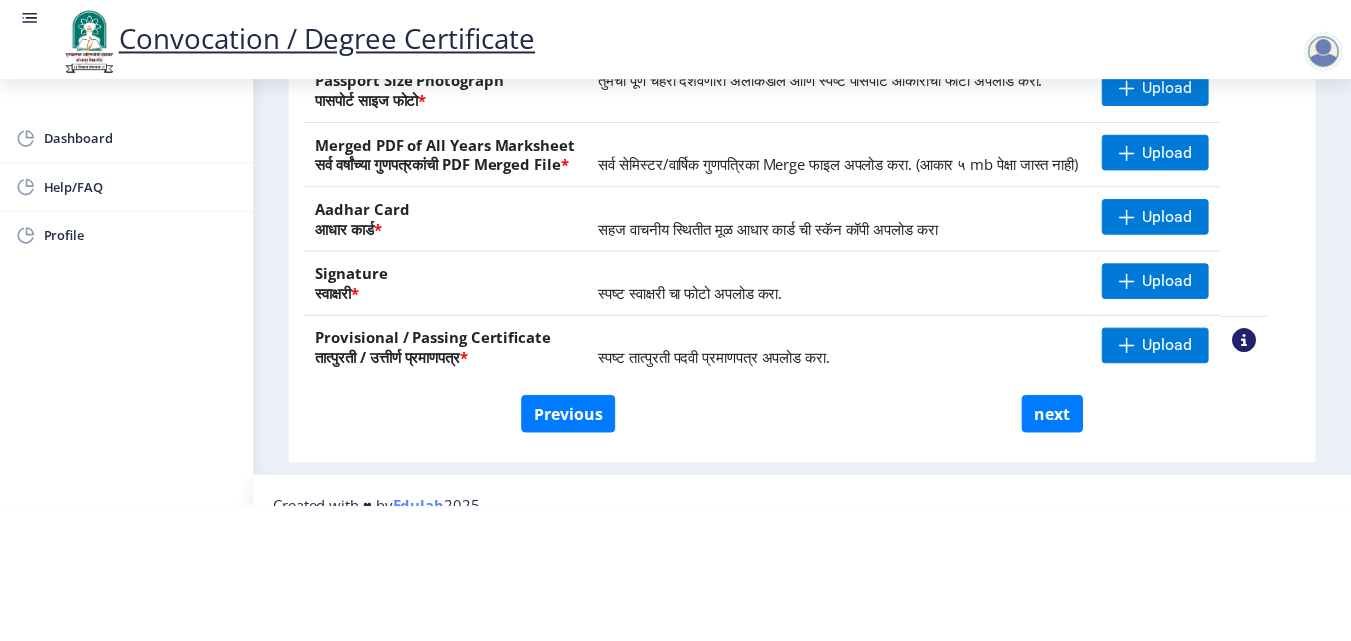 scroll, scrollTop: 0, scrollLeft: 0, axis: both 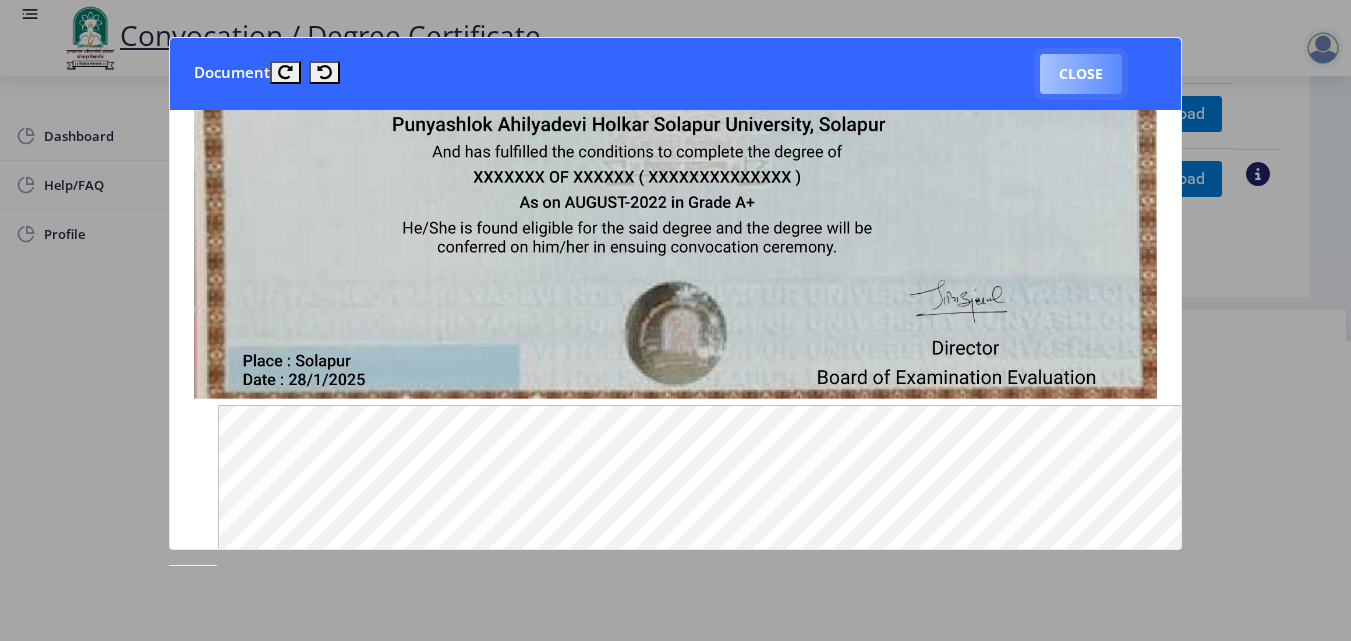 click on "Close" at bounding box center [1081, 74] 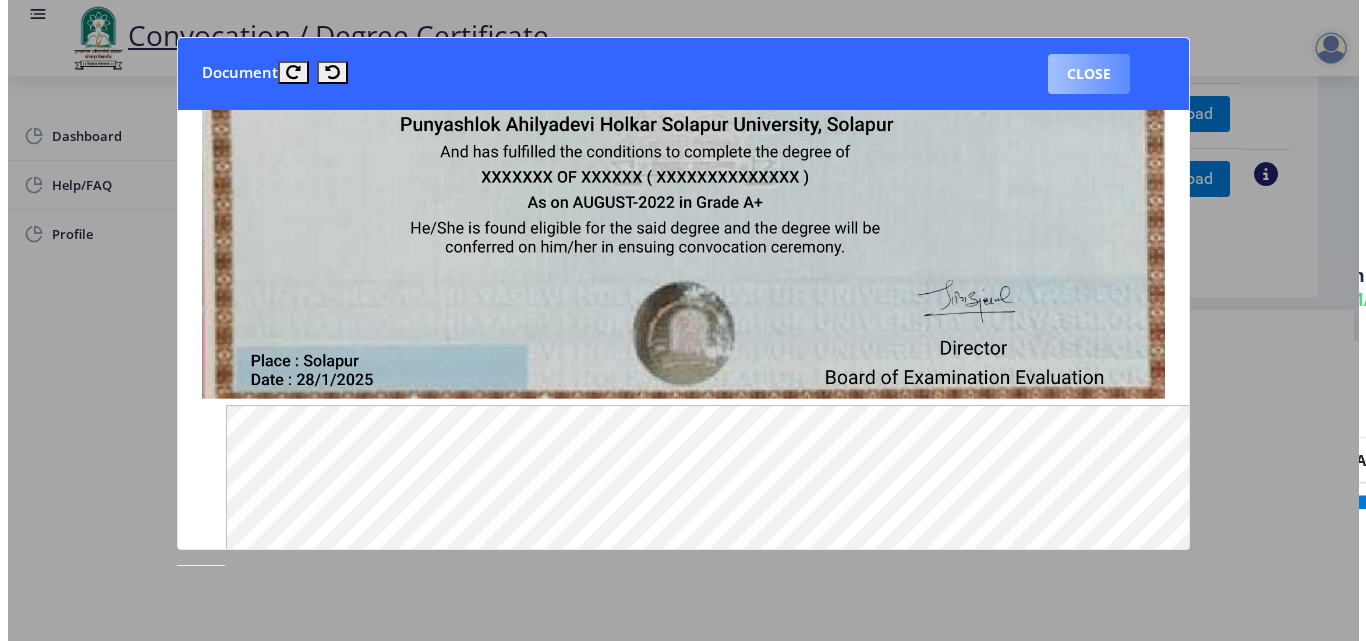 scroll, scrollTop: 173, scrollLeft: 0, axis: vertical 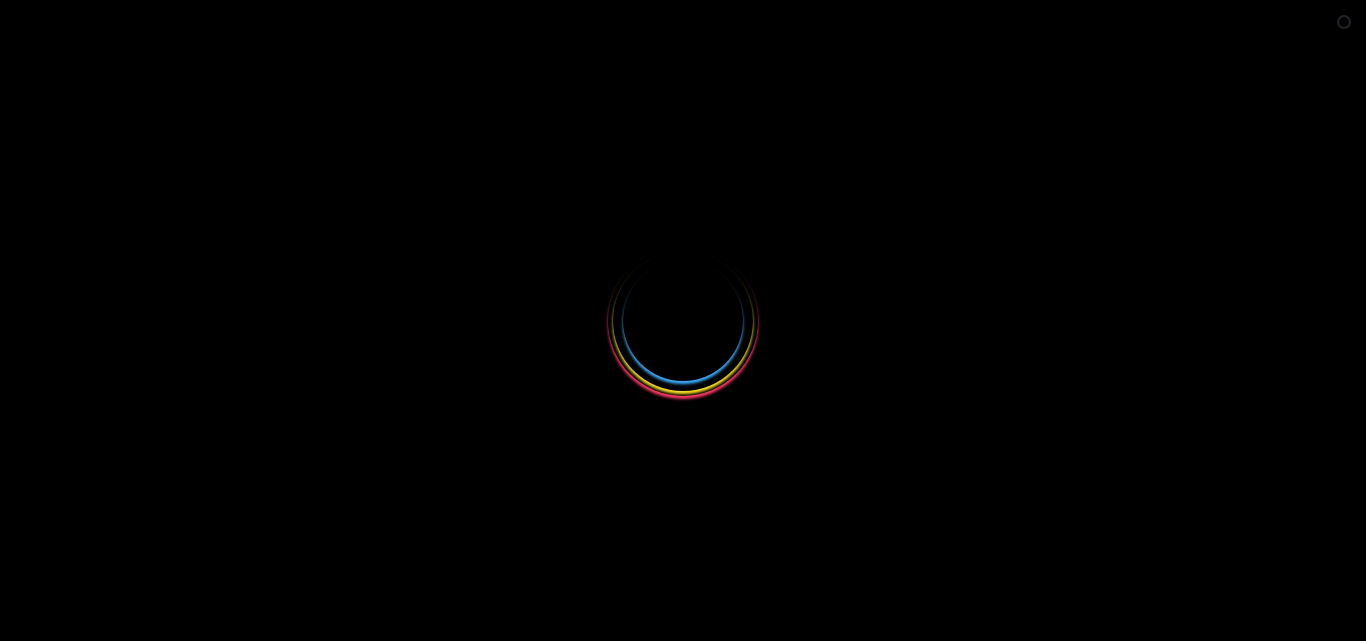 select 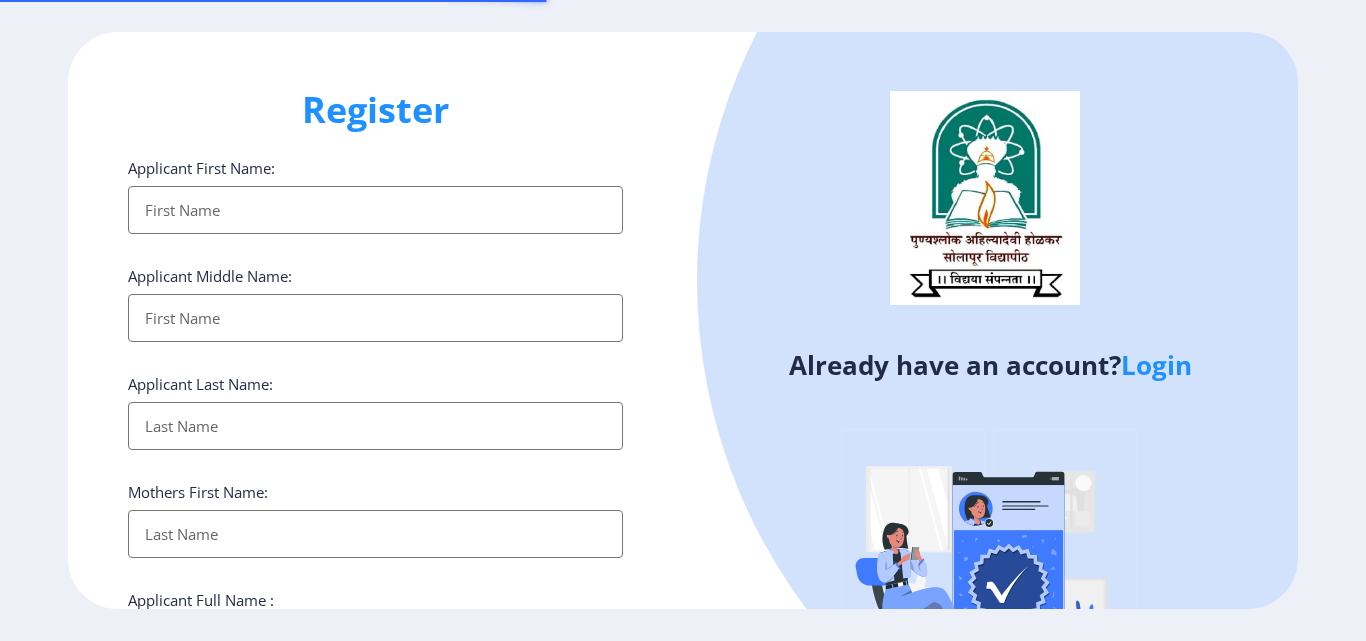 scroll, scrollTop: 0, scrollLeft: 0, axis: both 